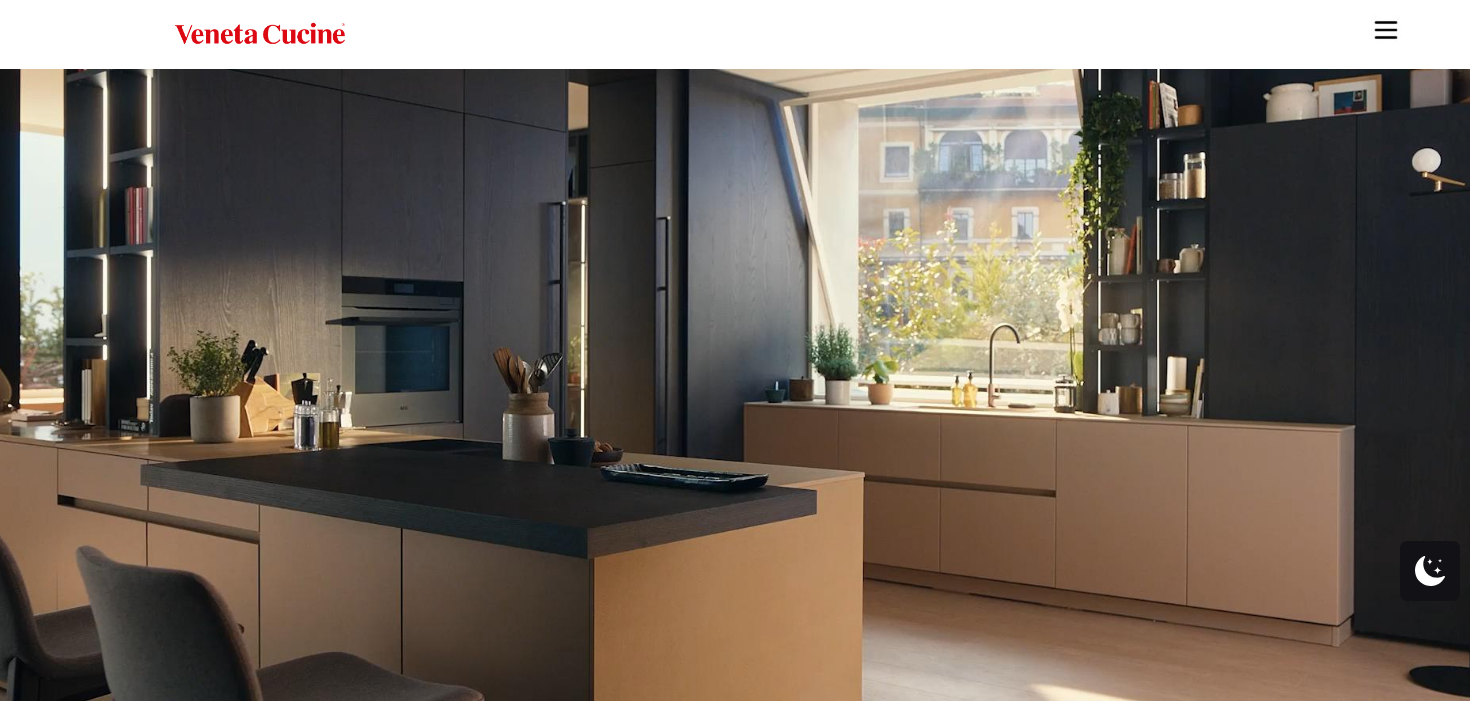 scroll, scrollTop: 0, scrollLeft: 0, axis: both 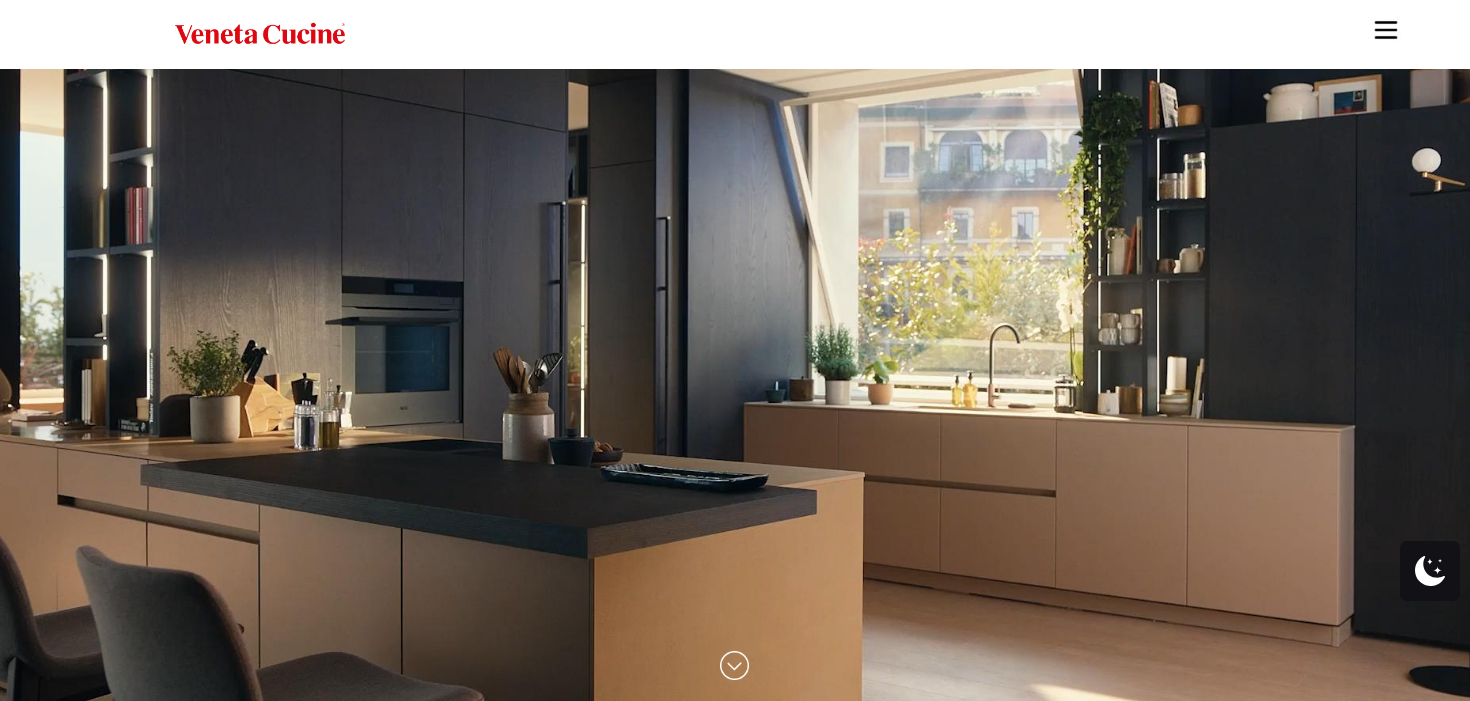 click at bounding box center [1386, 30] 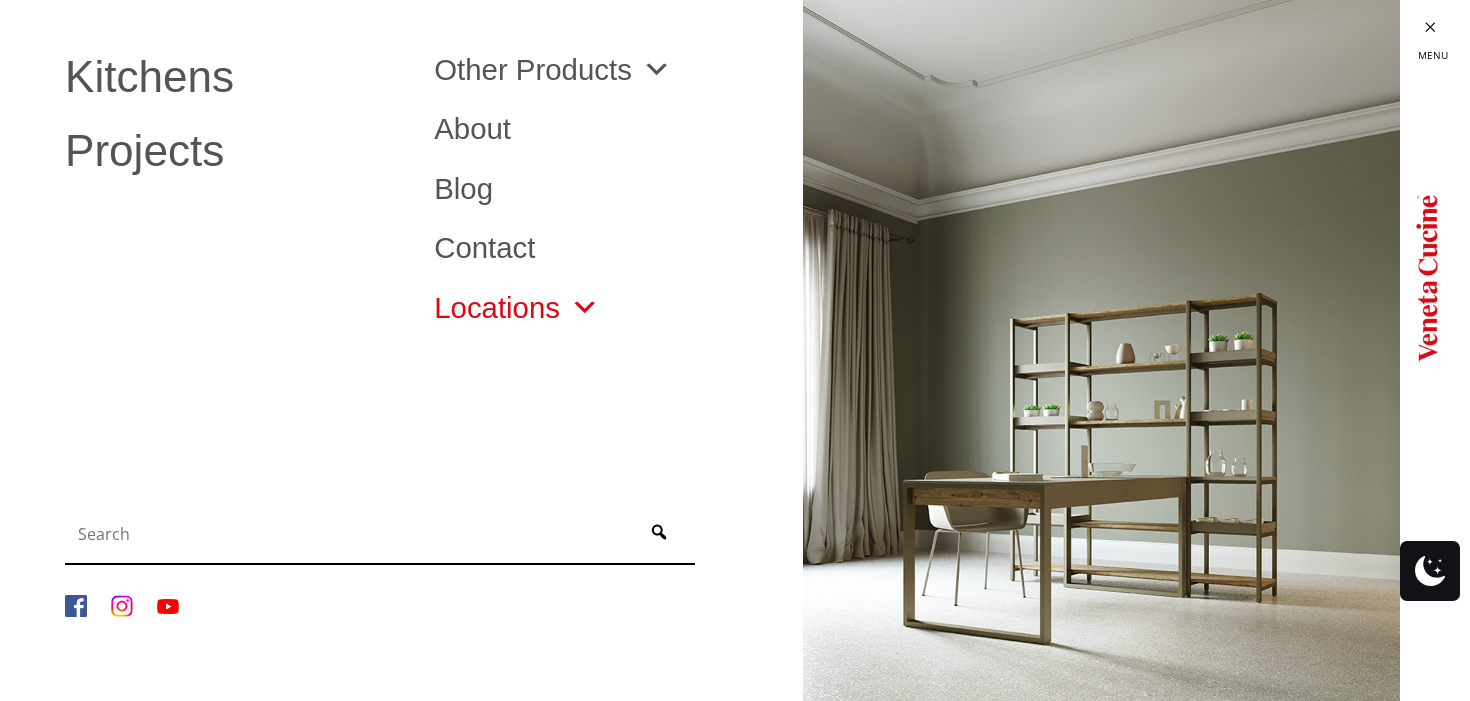 click at bounding box center (579, 307) 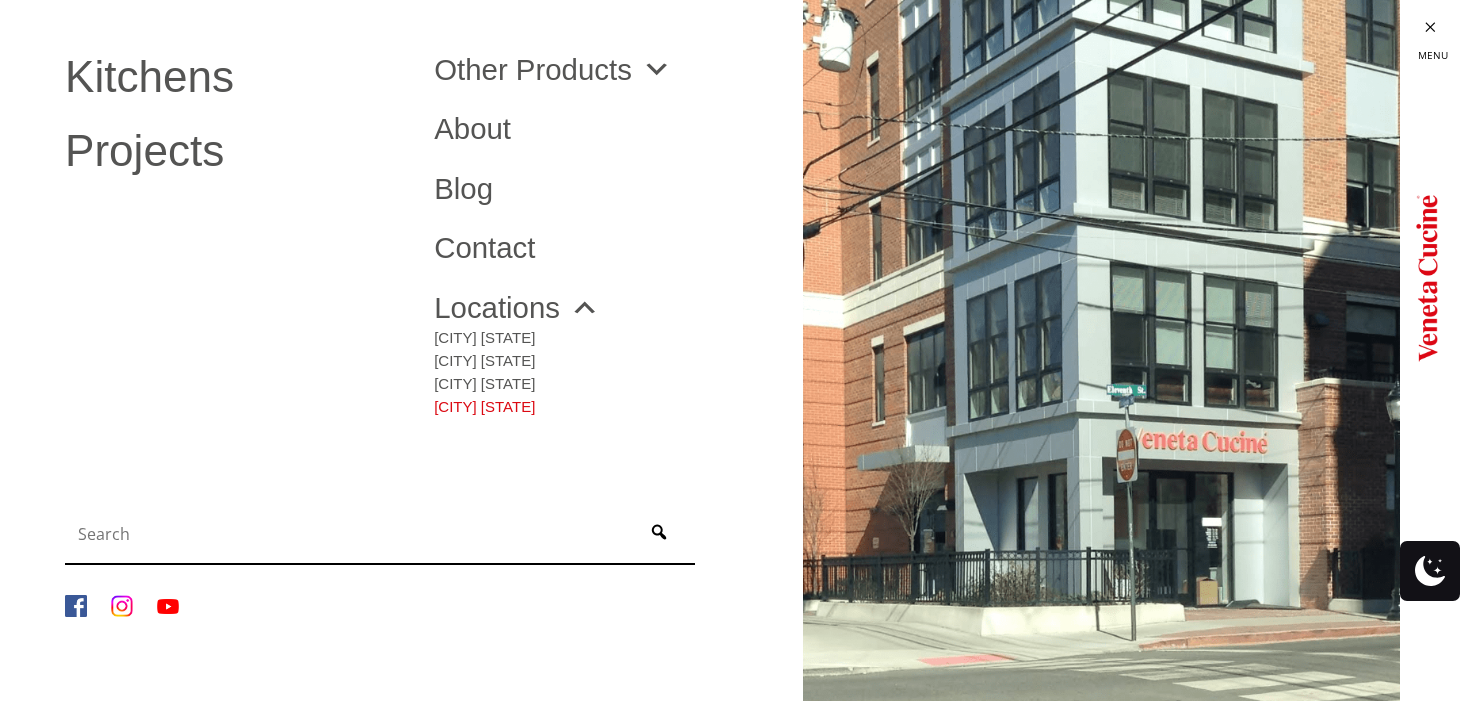 click on "[CITY] [STATE]" at bounding box center [484, 402] 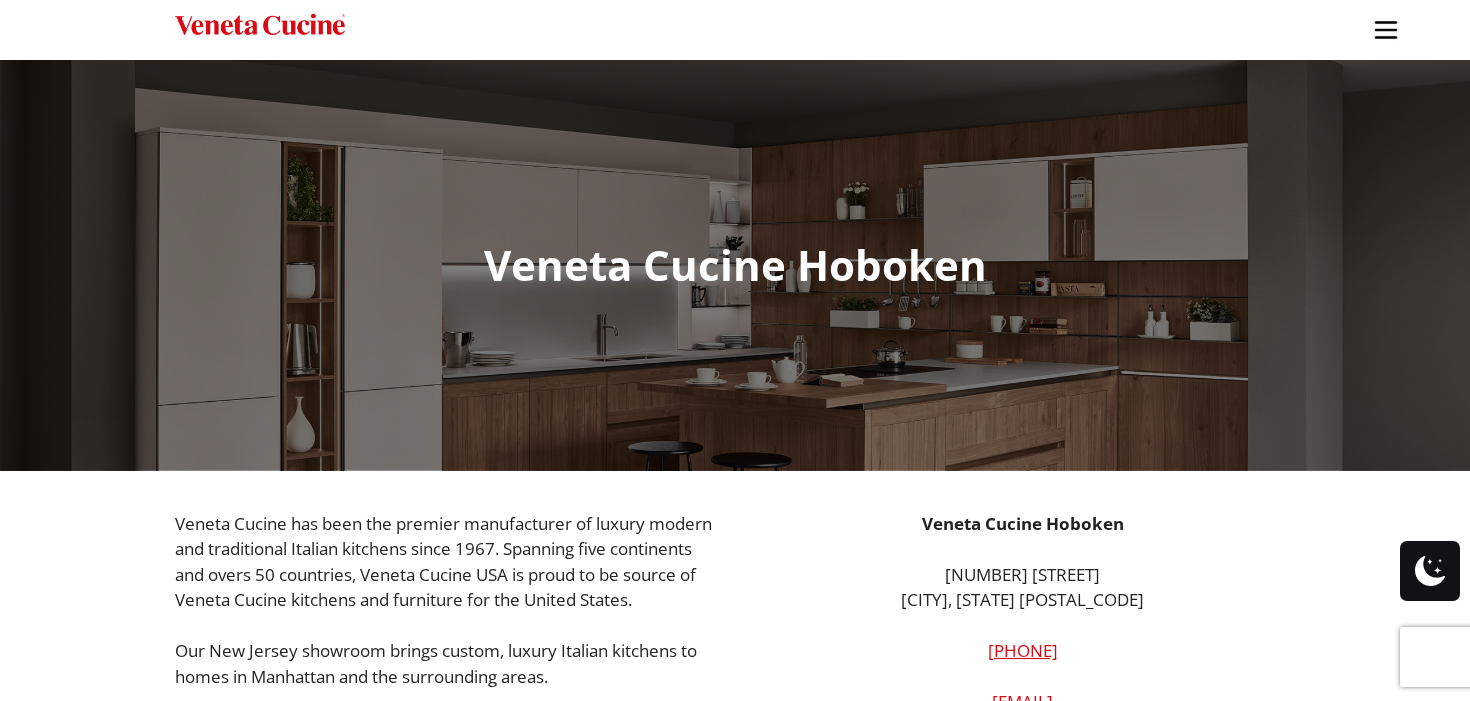 scroll, scrollTop: 0, scrollLeft: 0, axis: both 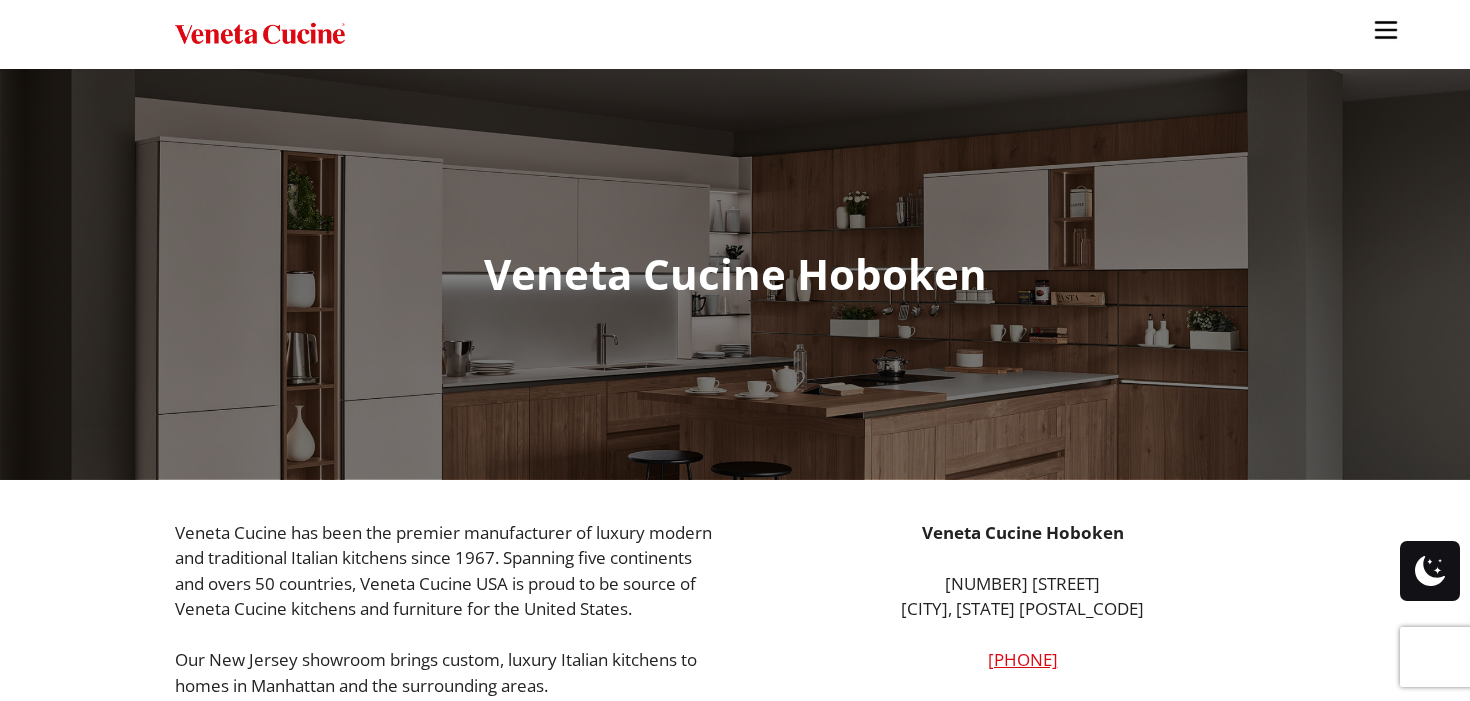 click at bounding box center (260, 34) 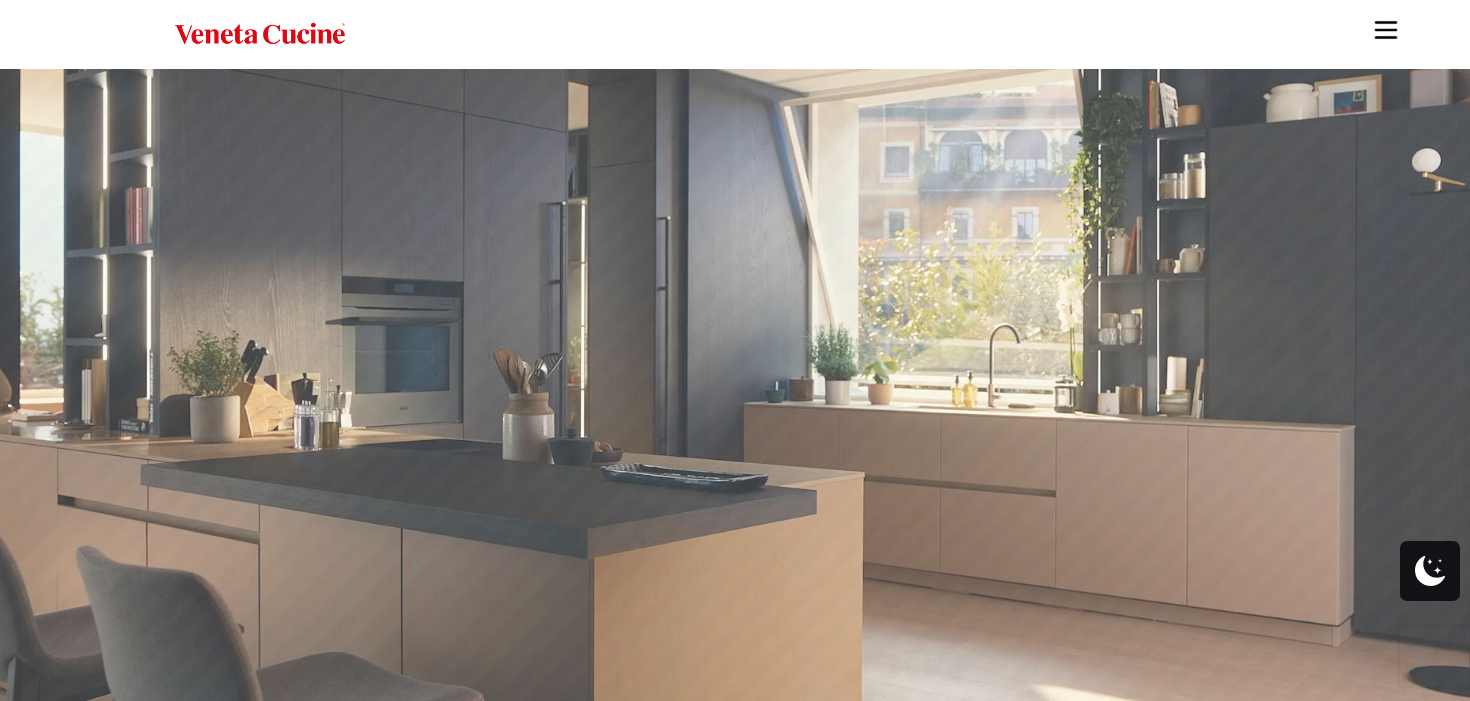 scroll, scrollTop: 229, scrollLeft: 0, axis: vertical 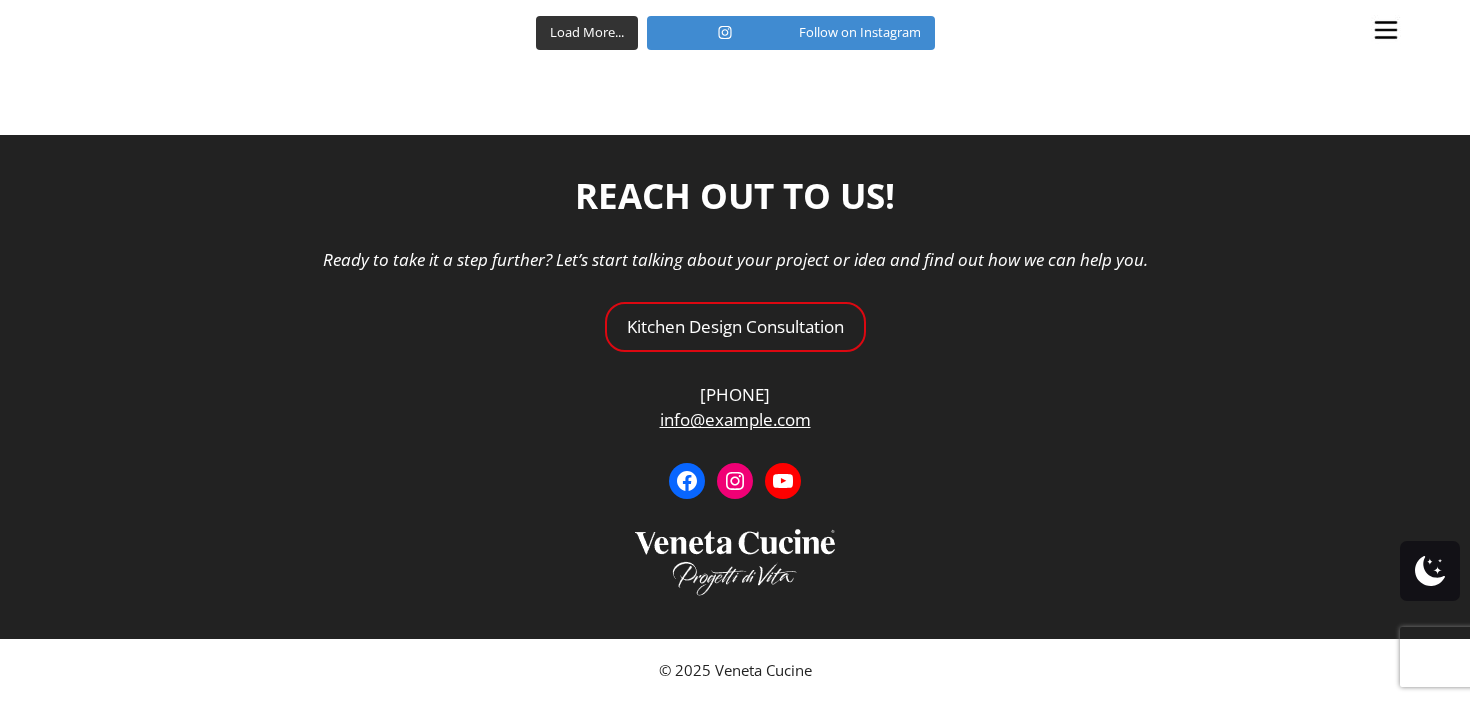 drag, startPoint x: 639, startPoint y: 417, endPoint x: 843, endPoint y: 424, distance: 204.12006 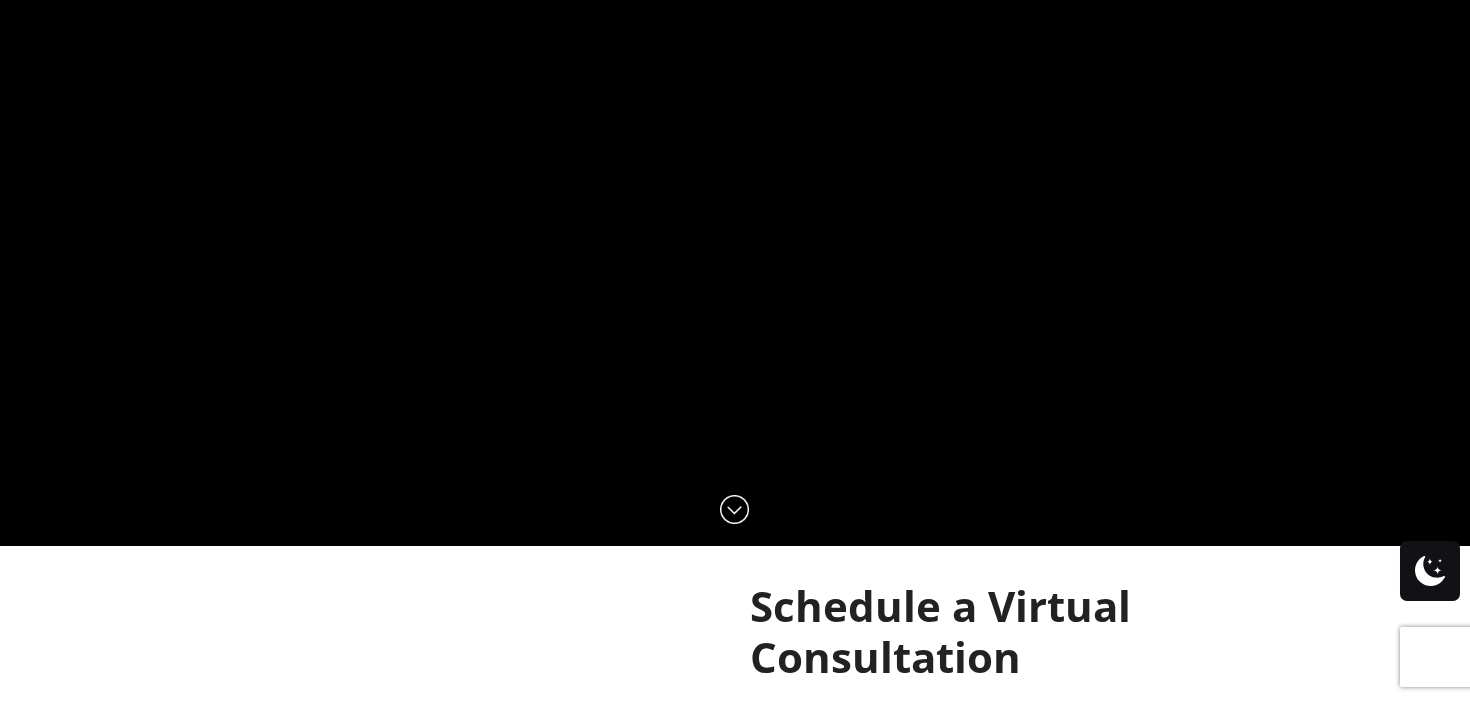 scroll, scrollTop: 0, scrollLeft: 0, axis: both 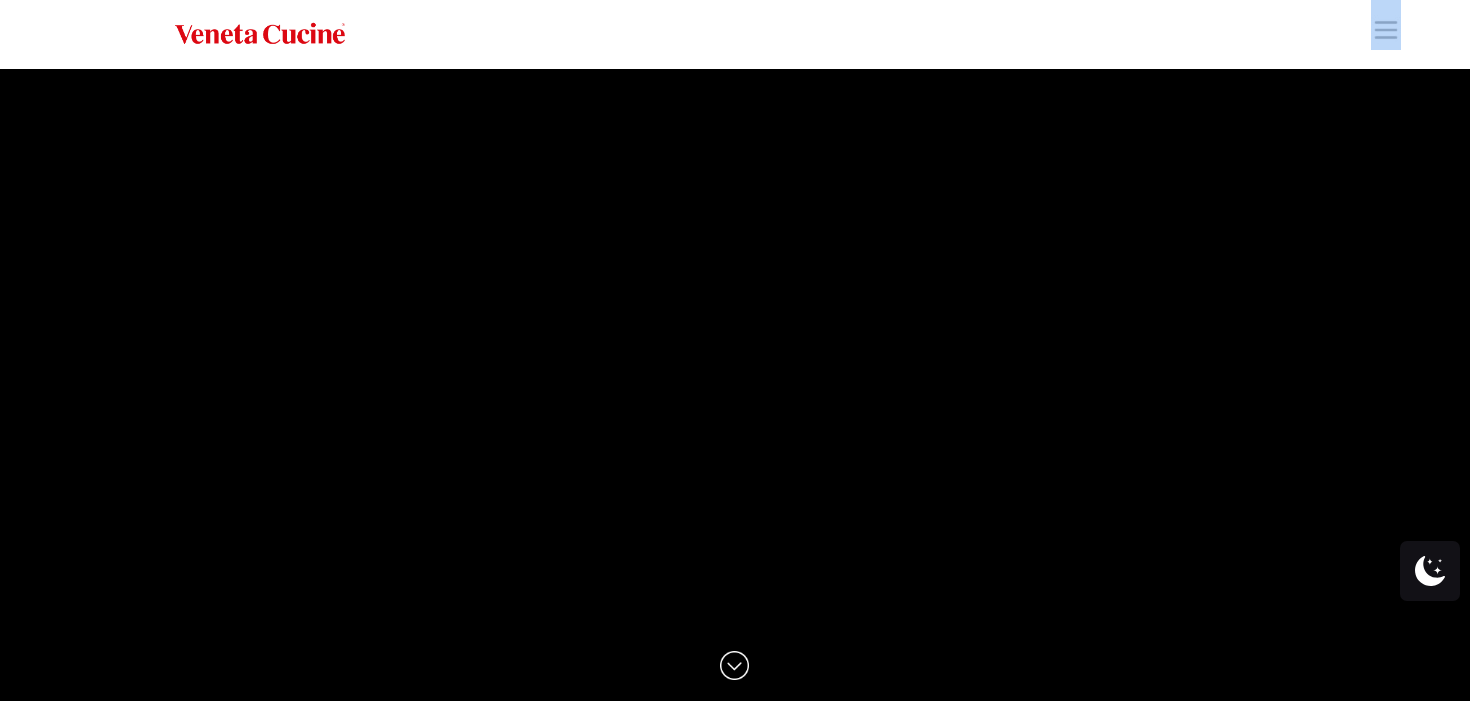 click at bounding box center (1386, 25) 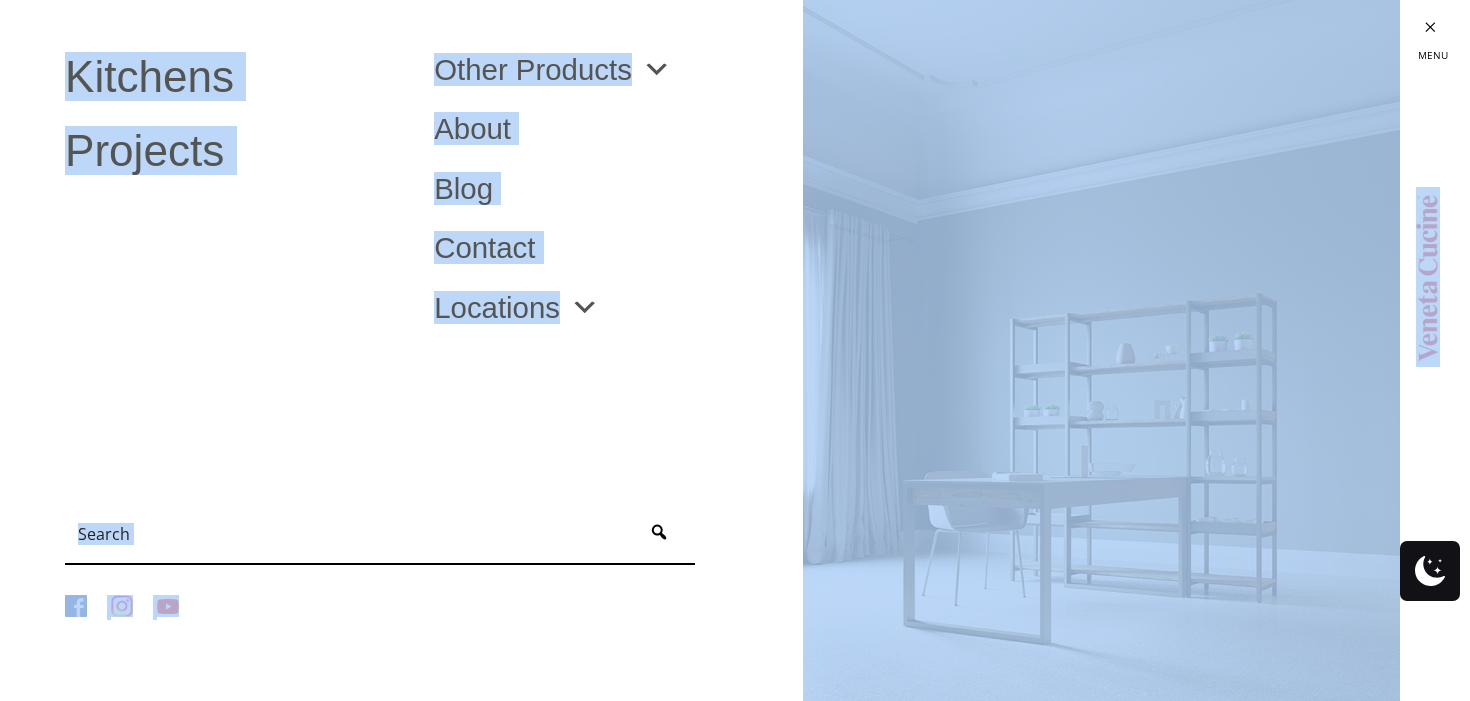 click on "Kitchens Projects
Other Products
Bathrooms Closets Italian Doors
About Blog Contact Locations
North Miami Beach FL Coral Gables FL Doral FL Hoboken NJ" at bounding box center [735, 245] 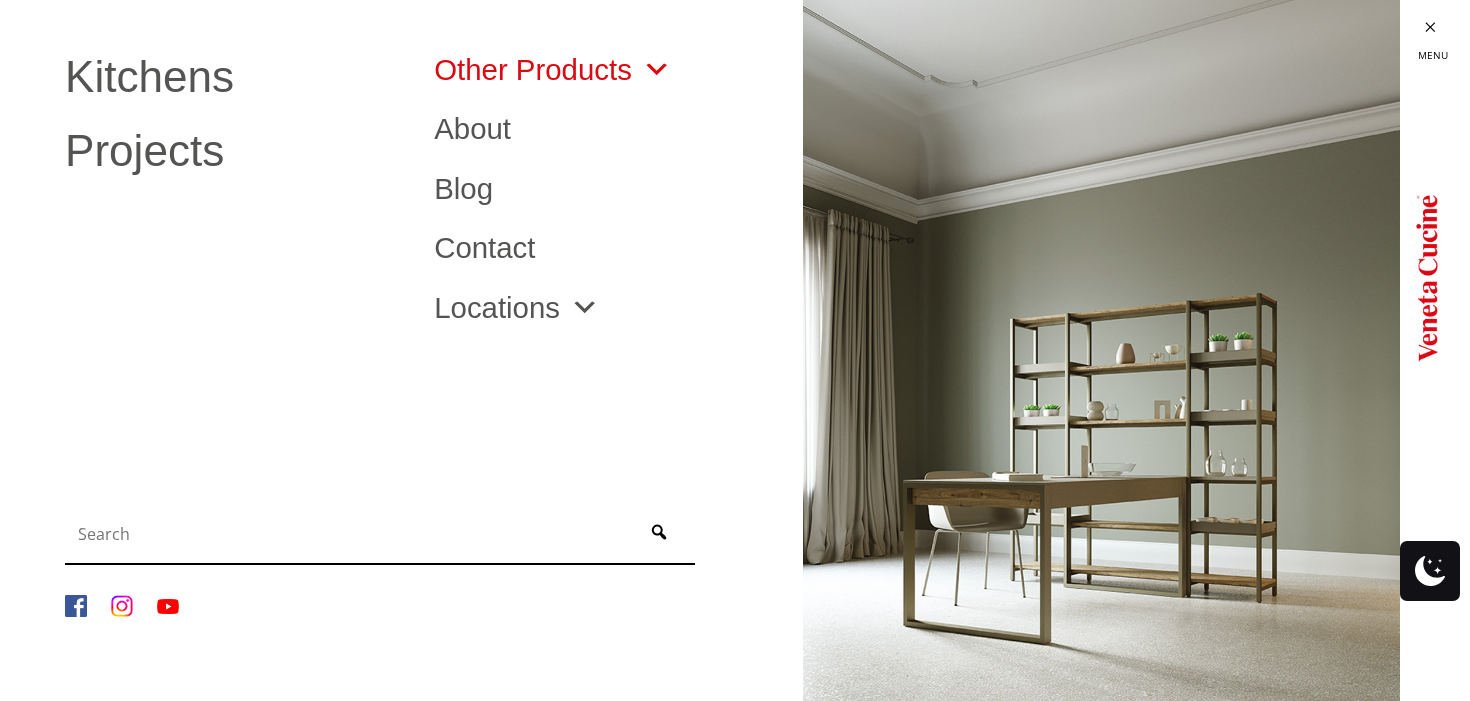 click at bounding box center [651, 69] 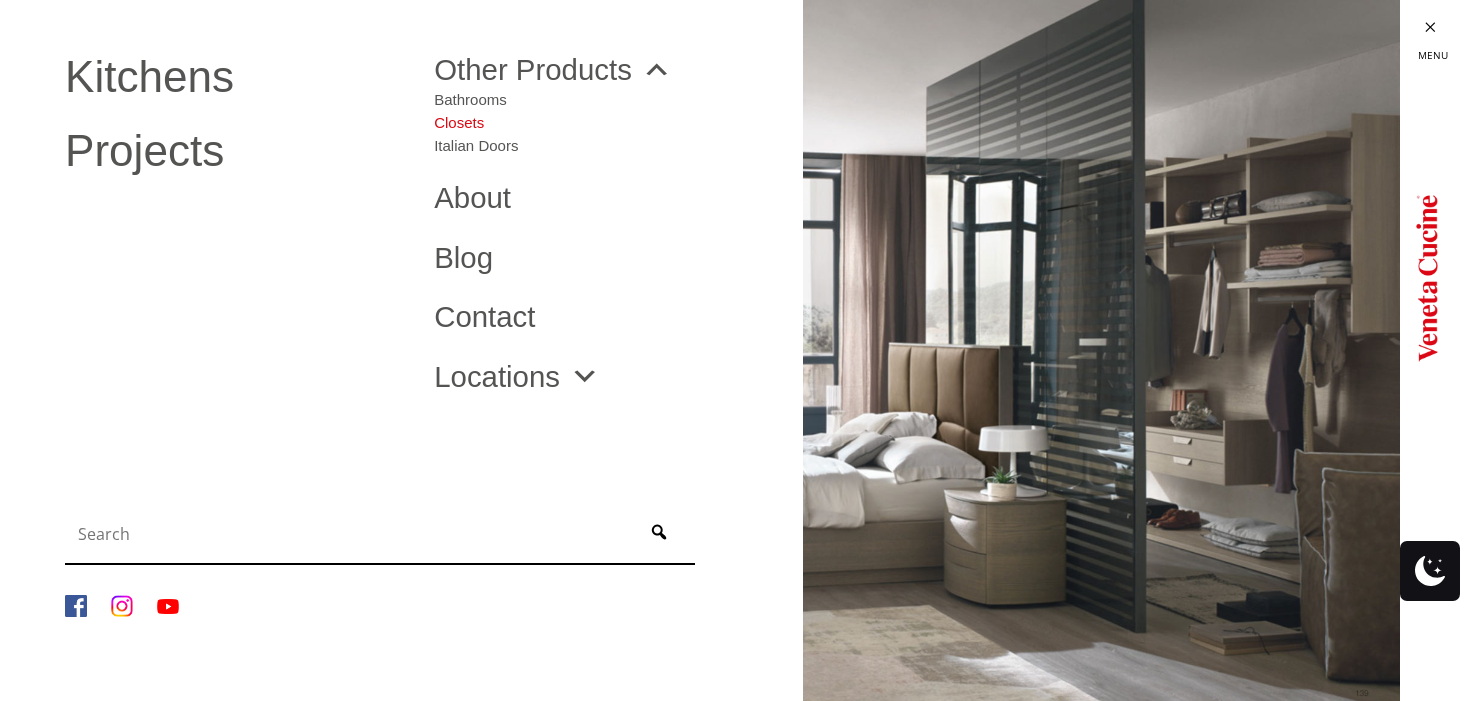 click on "Closets" at bounding box center (476, 118) 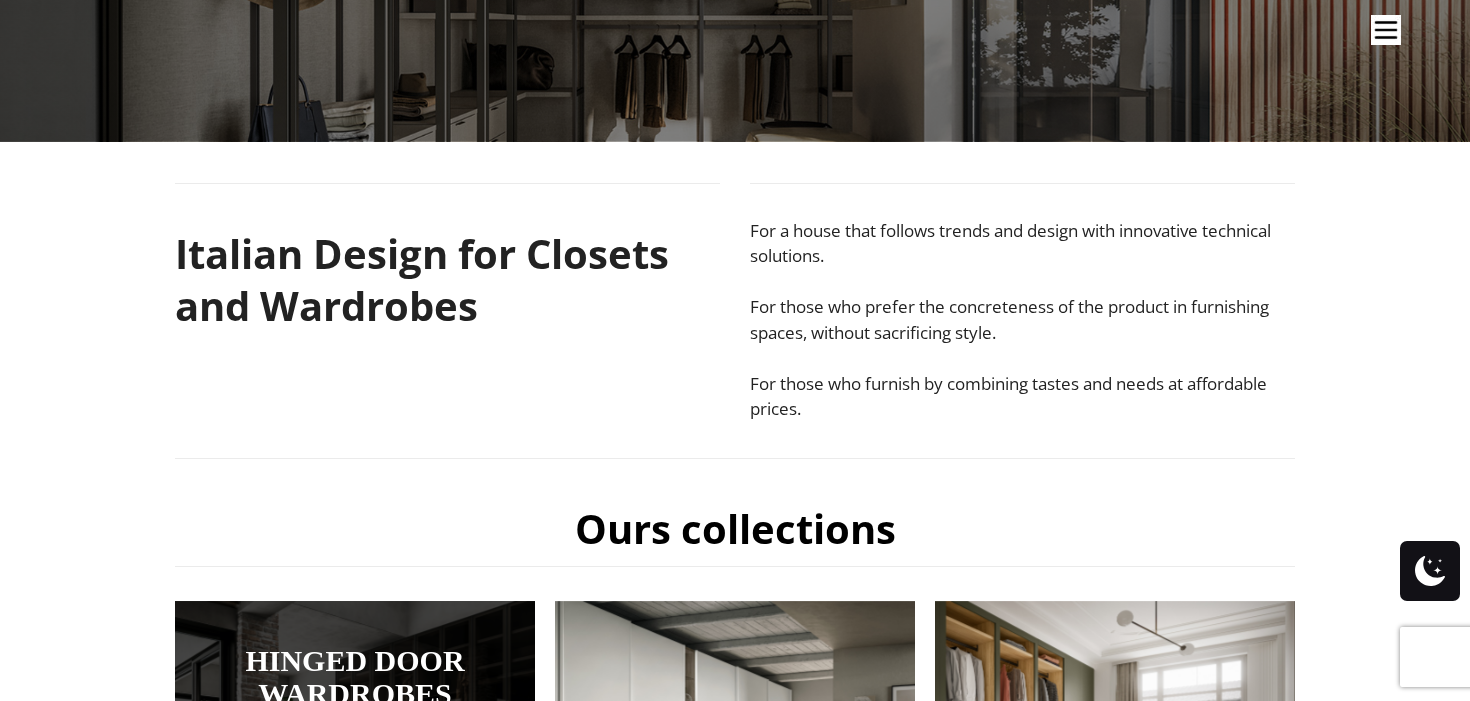 scroll, scrollTop: 0, scrollLeft: 0, axis: both 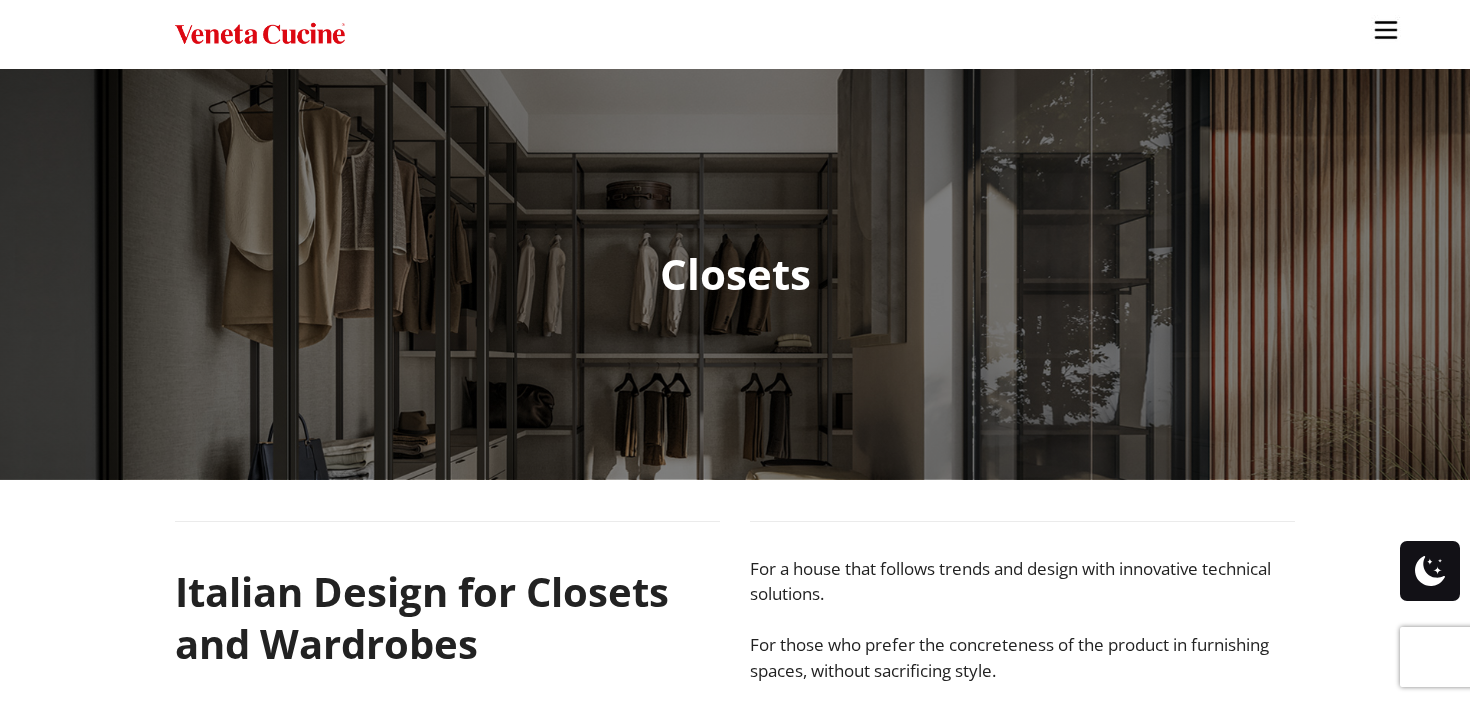 click on "Kitchens Projects
Other Products
Bathrooms Closets Italian Doors
About Blog Contact Locations
North Miami Beach FL Coral Gables FL Doral FL Hoboken NJ" at bounding box center [735, 350] 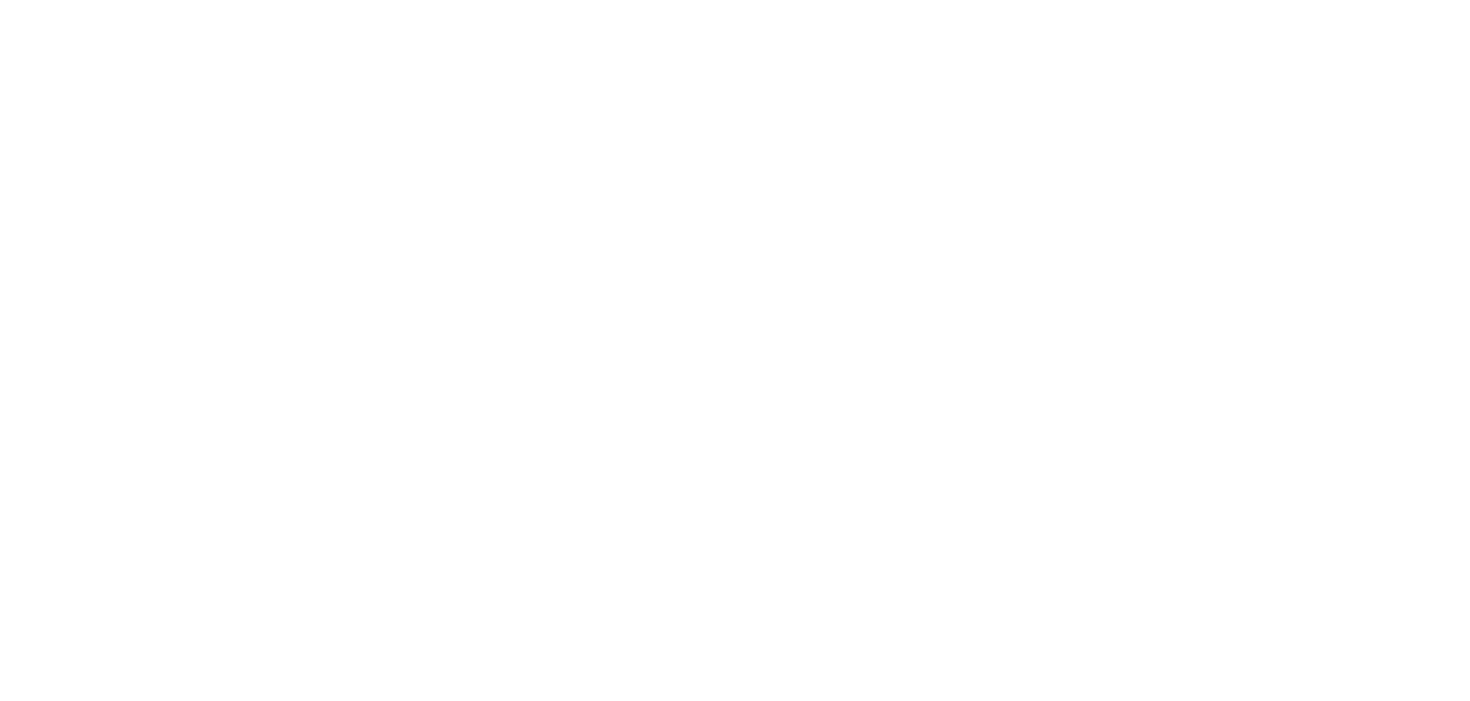 scroll, scrollTop: 0, scrollLeft: 0, axis: both 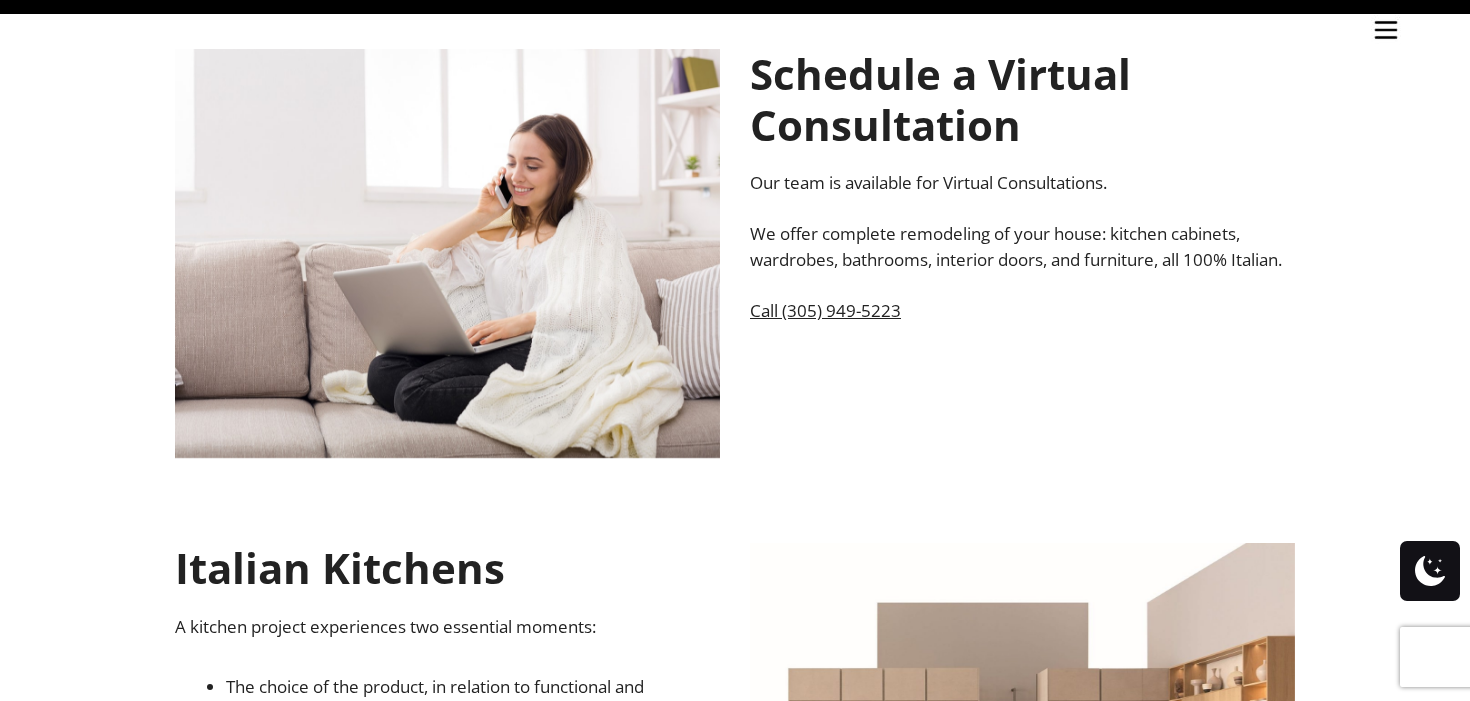 click on "Call (305) 949-5223" at bounding box center (825, 310) 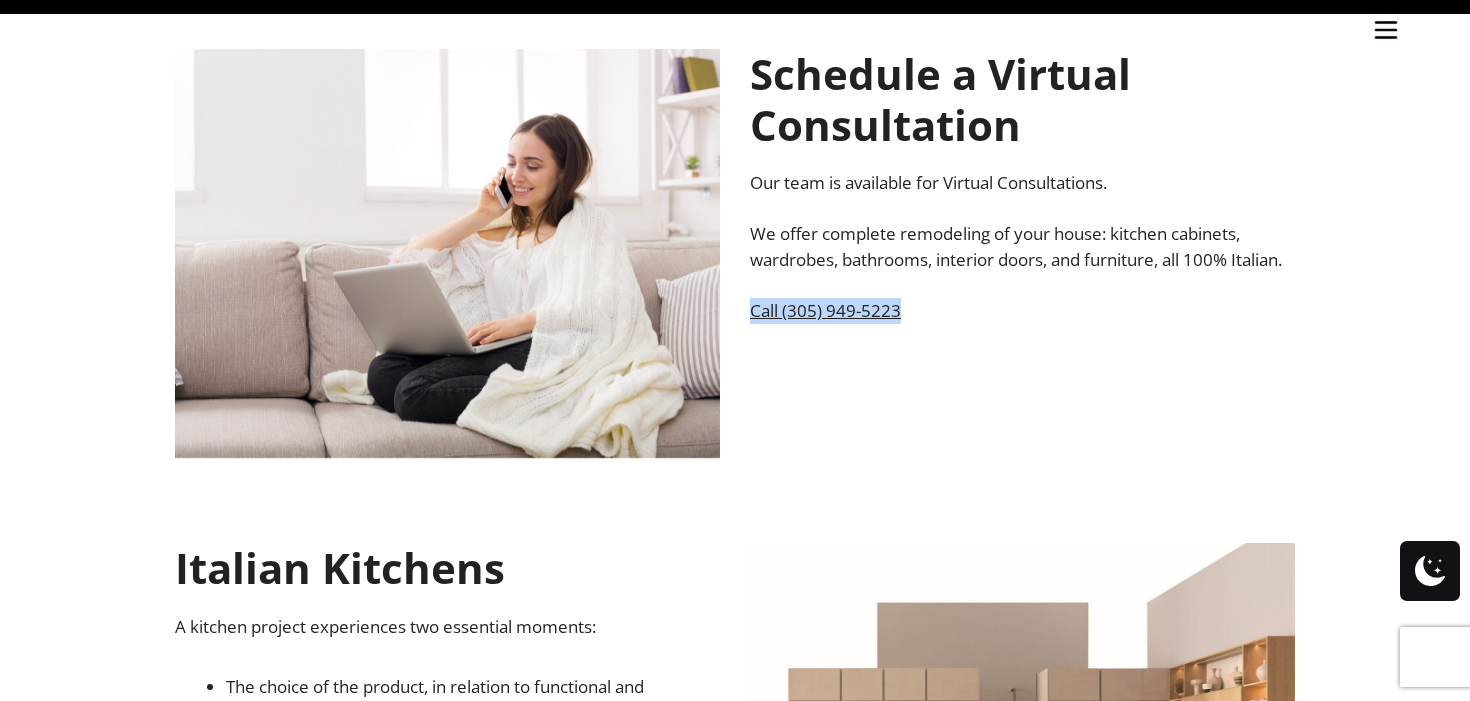 drag, startPoint x: 937, startPoint y: 352, endPoint x: 752, endPoint y: 342, distance: 185.27008 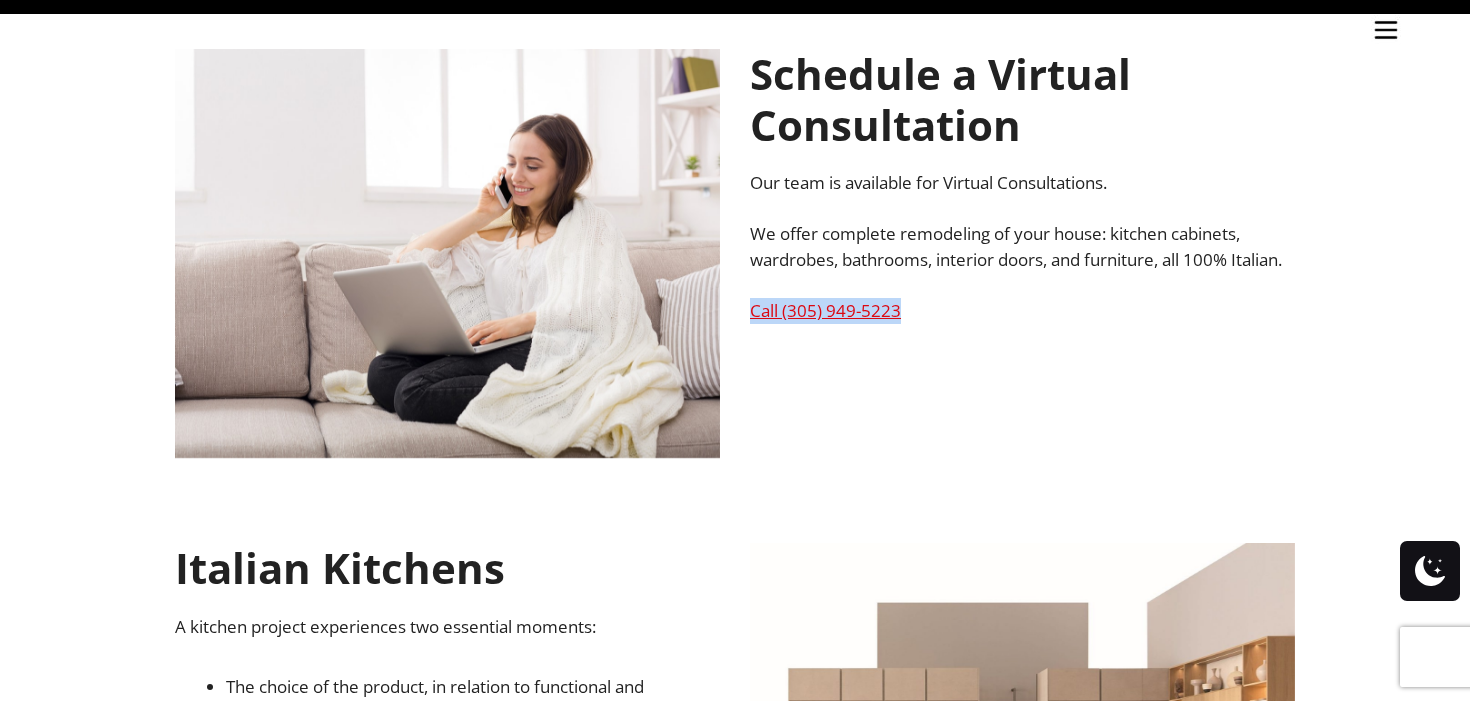 copy on "Call (305) 949-5223" 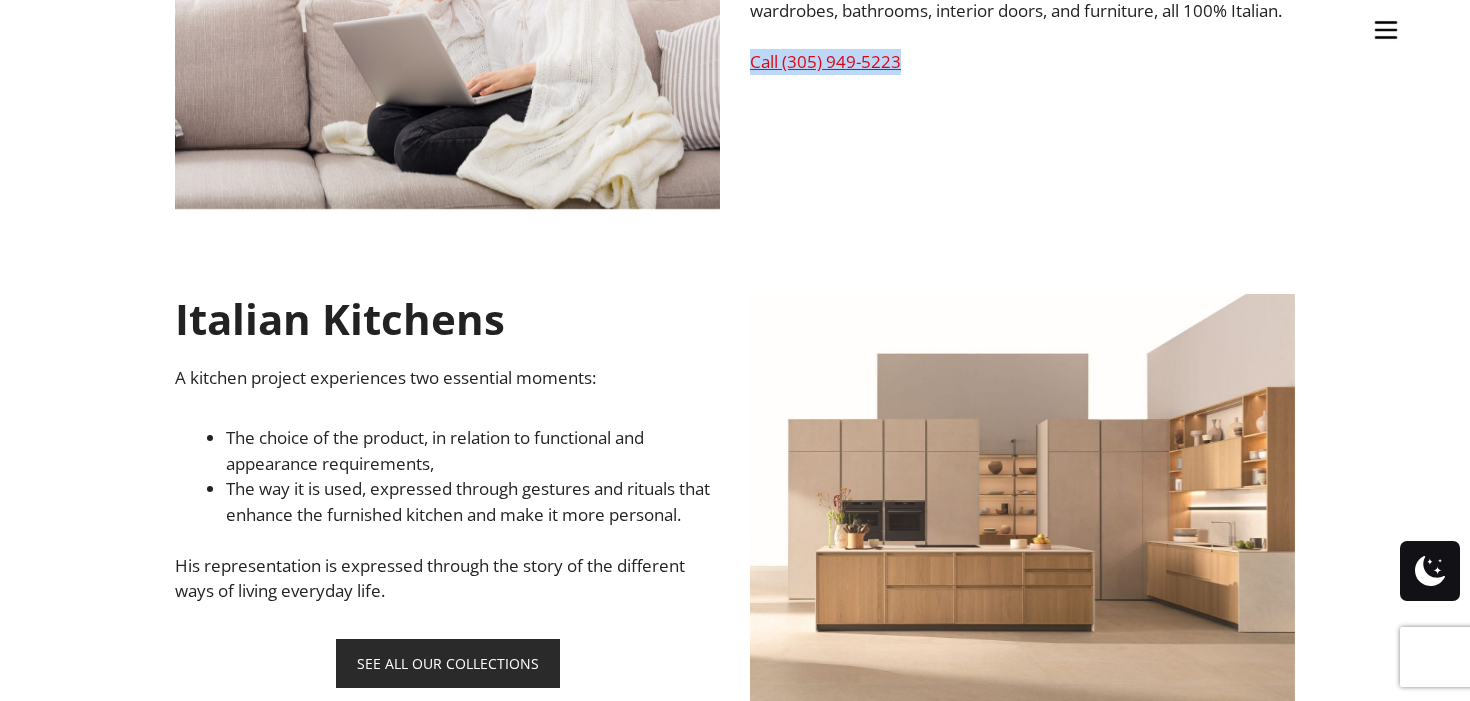 scroll, scrollTop: 969, scrollLeft: 0, axis: vertical 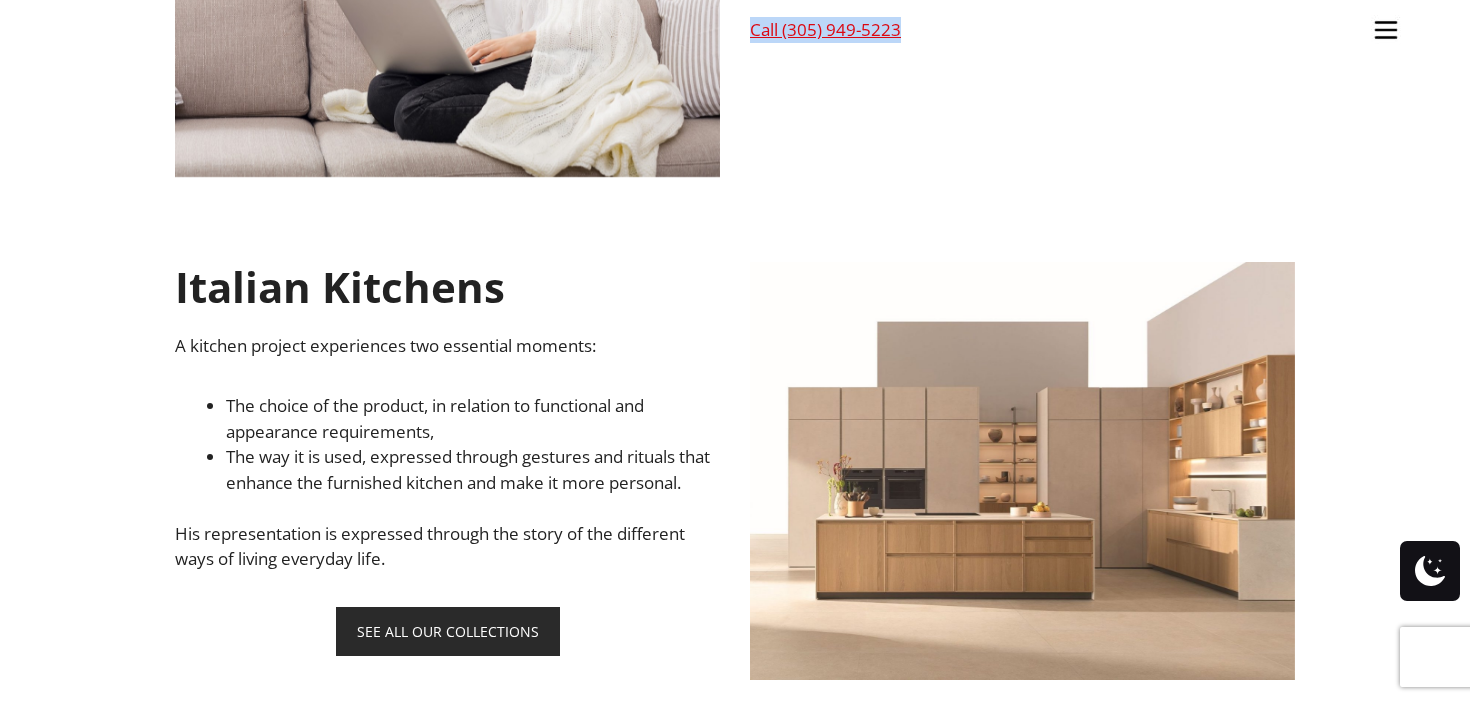 click on "Kitchens Projects
Other Products
Bathrooms Closets Italian Doors
About Blog Contact Locations
[CITY] [STATE] [CITY] [STATE] [CITY] [STATE][CITY] [STATE]" at bounding box center [735, 350] 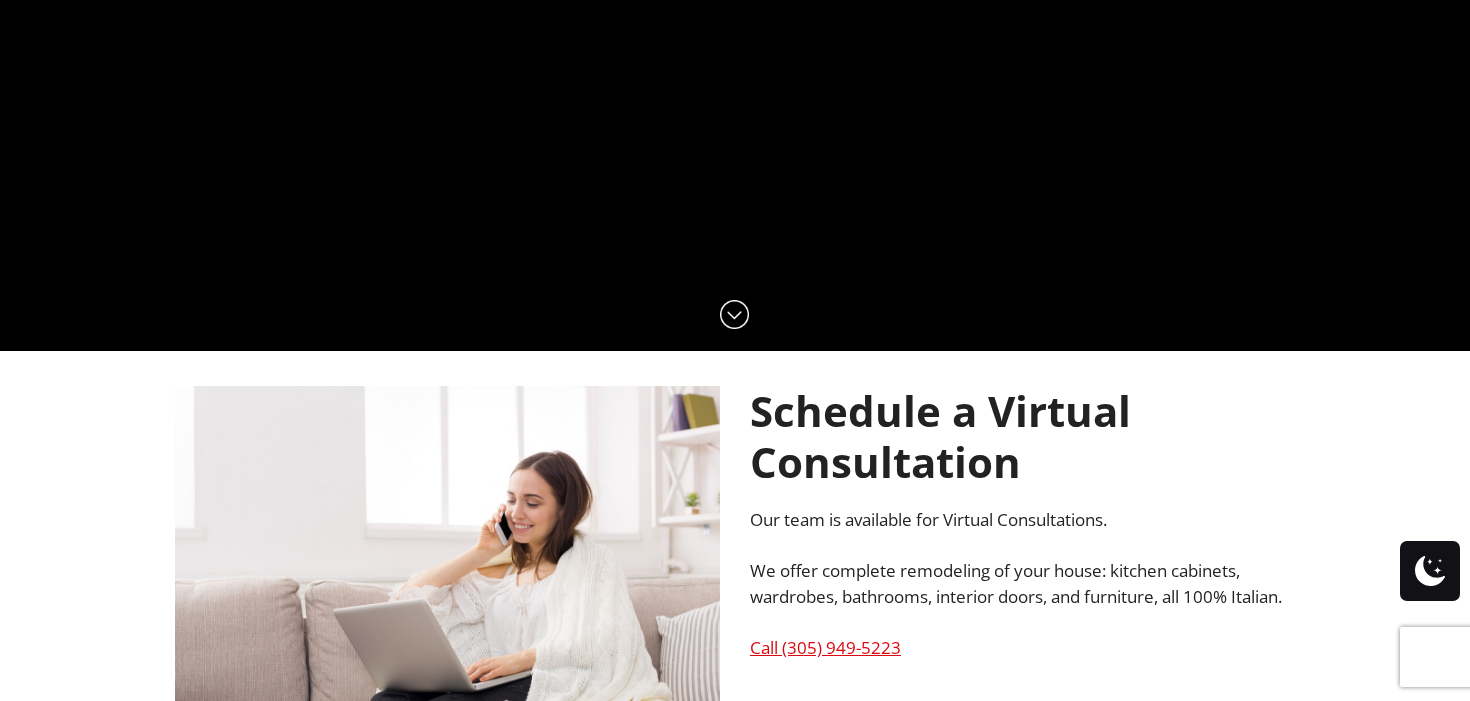 scroll, scrollTop: 0, scrollLeft: 0, axis: both 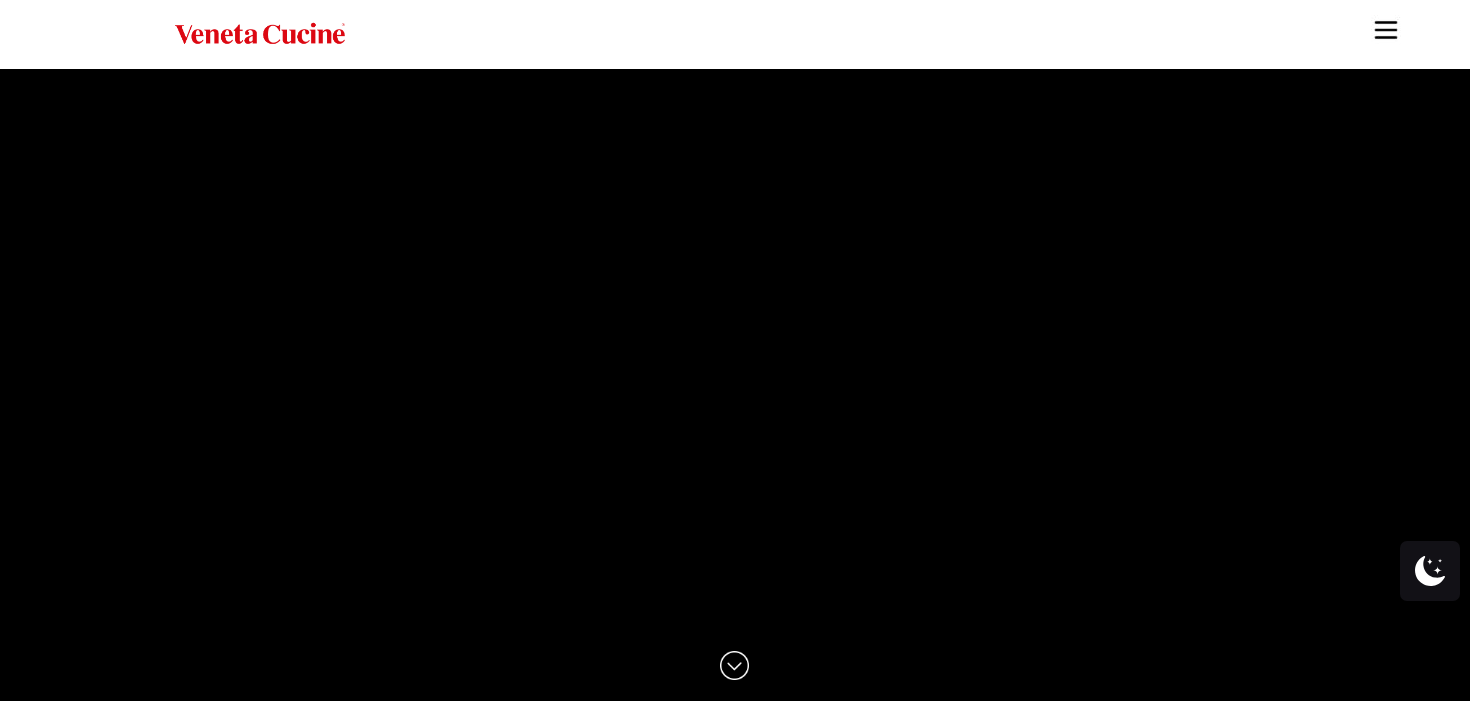 click at bounding box center [1386, 30] 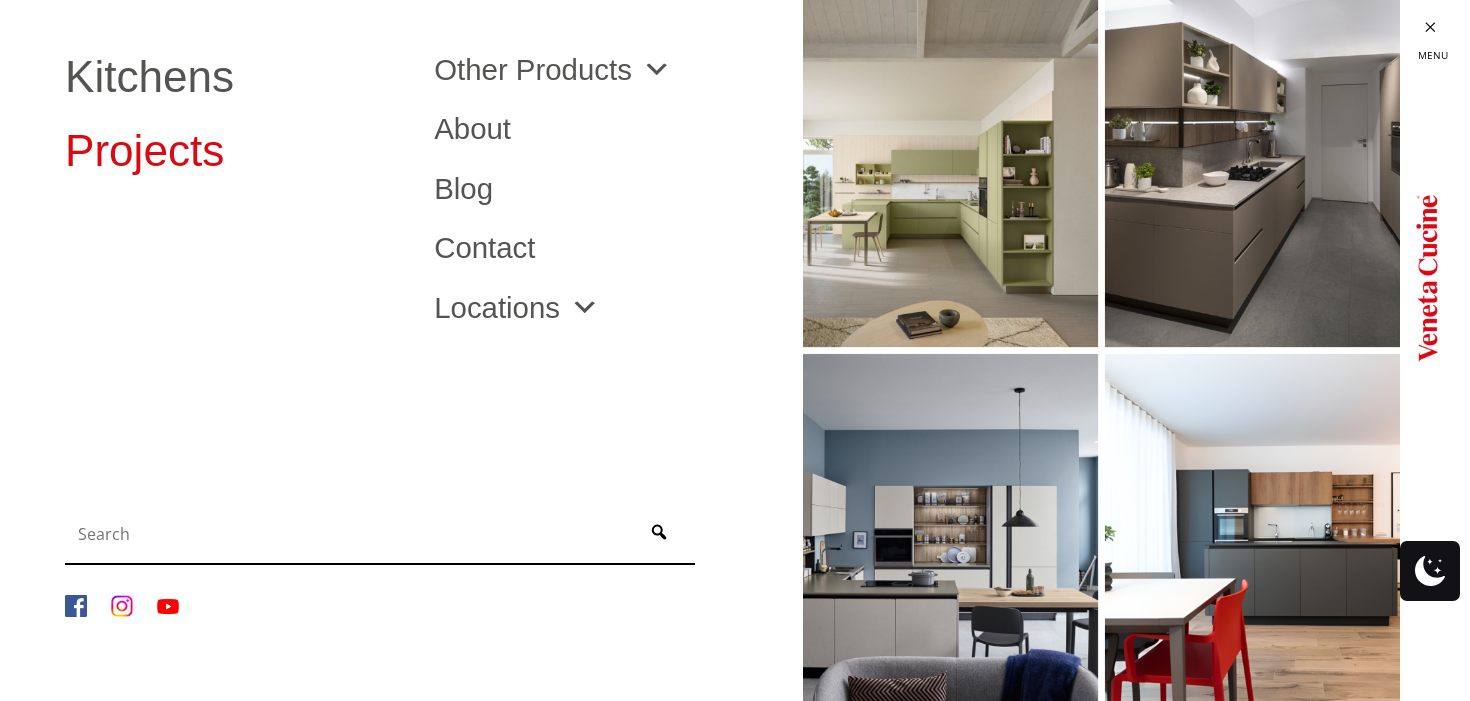 click on "Projects" at bounding box center (234, 151) 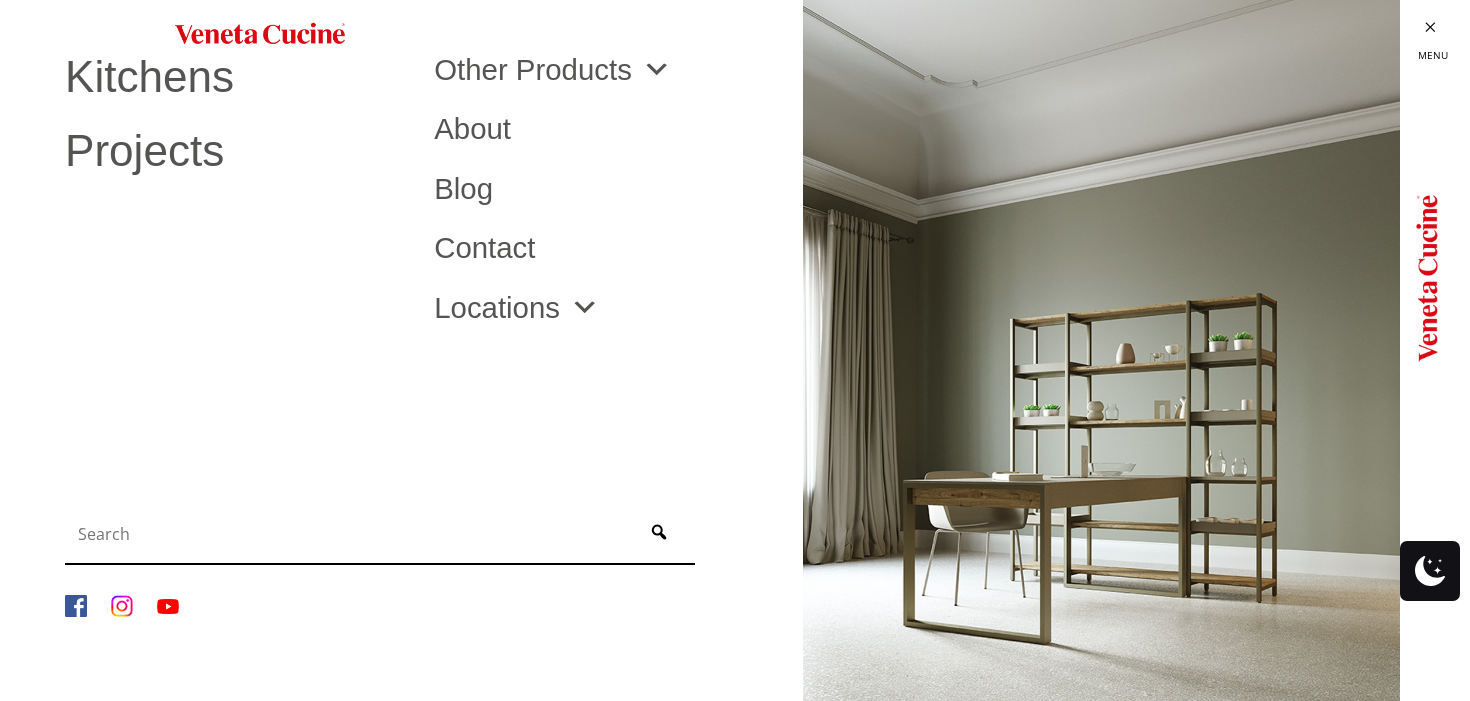scroll, scrollTop: 372, scrollLeft: 0, axis: vertical 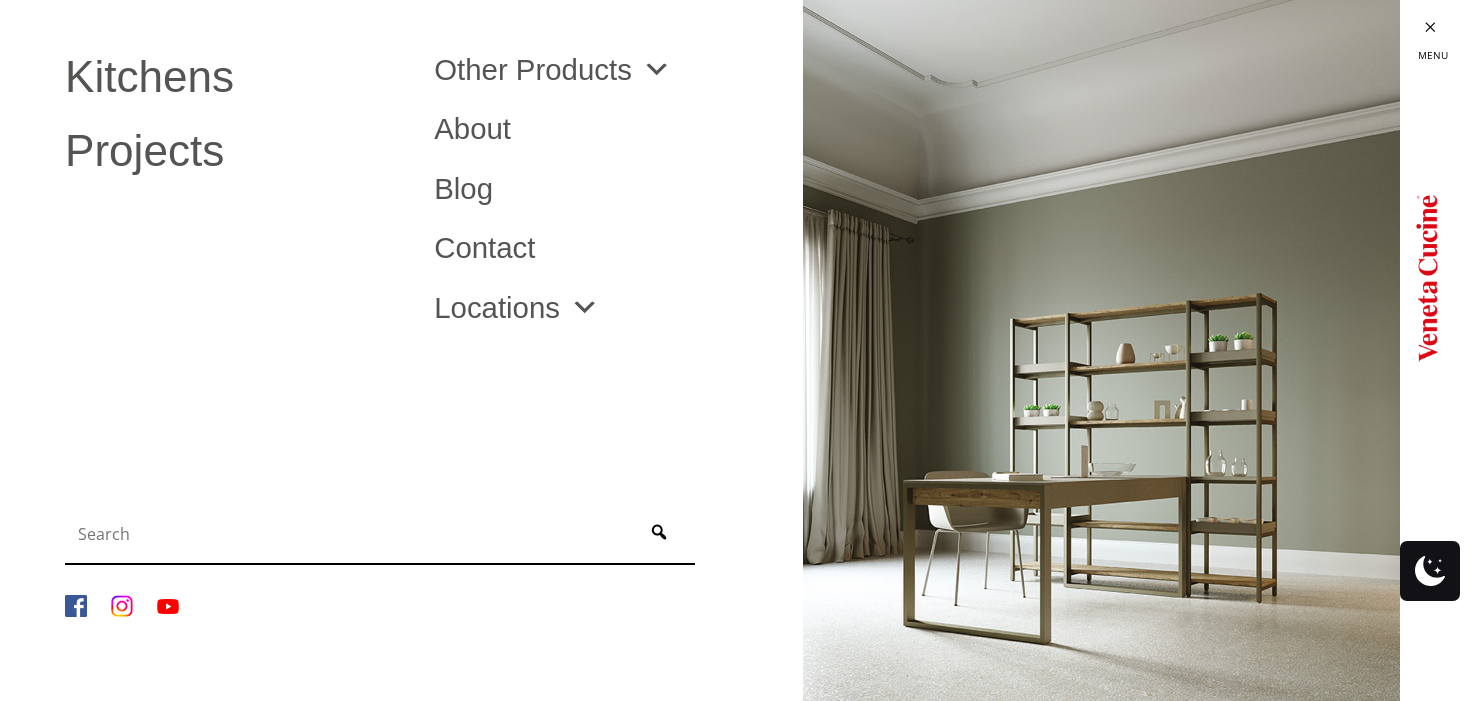 click at bounding box center [1434, 30] 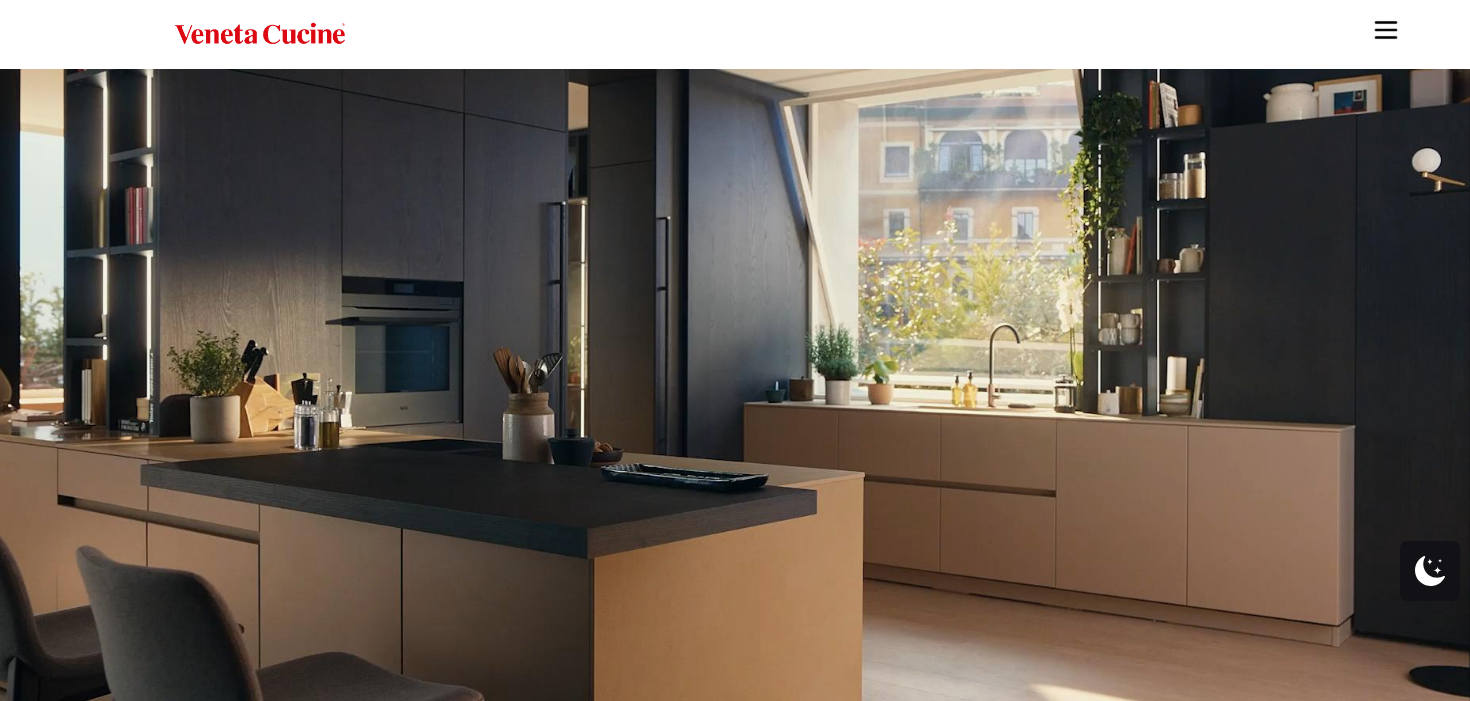 scroll, scrollTop: 0, scrollLeft: 0, axis: both 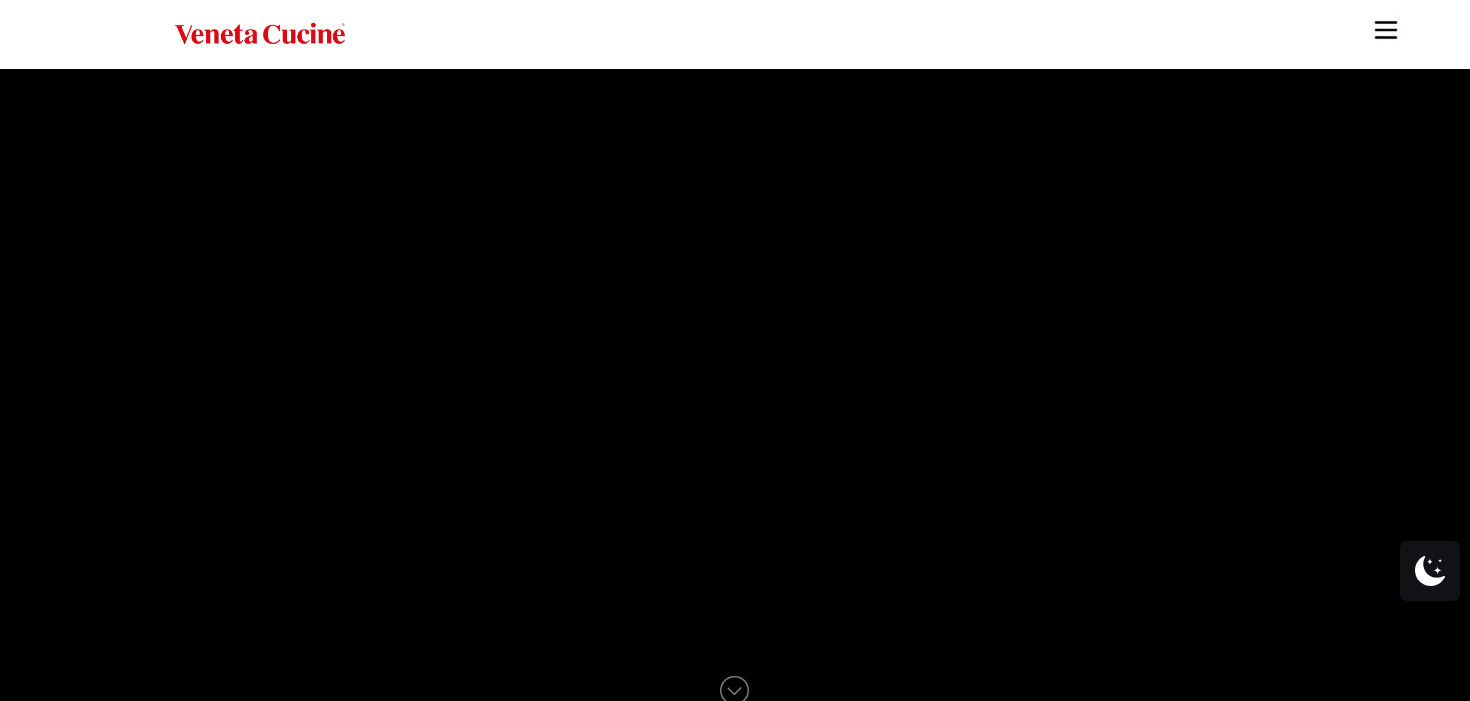 click at bounding box center [1386, 30] 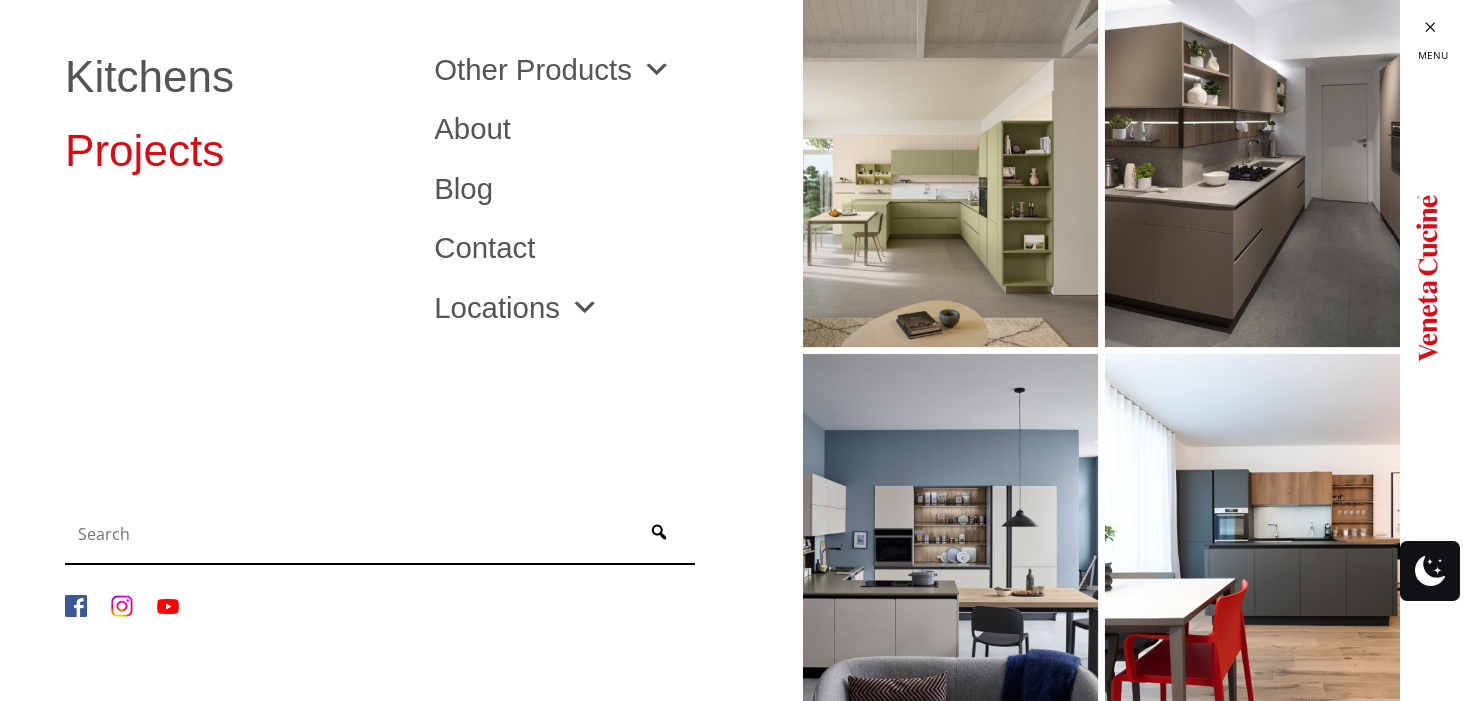 click on "Projects" at bounding box center [234, 151] 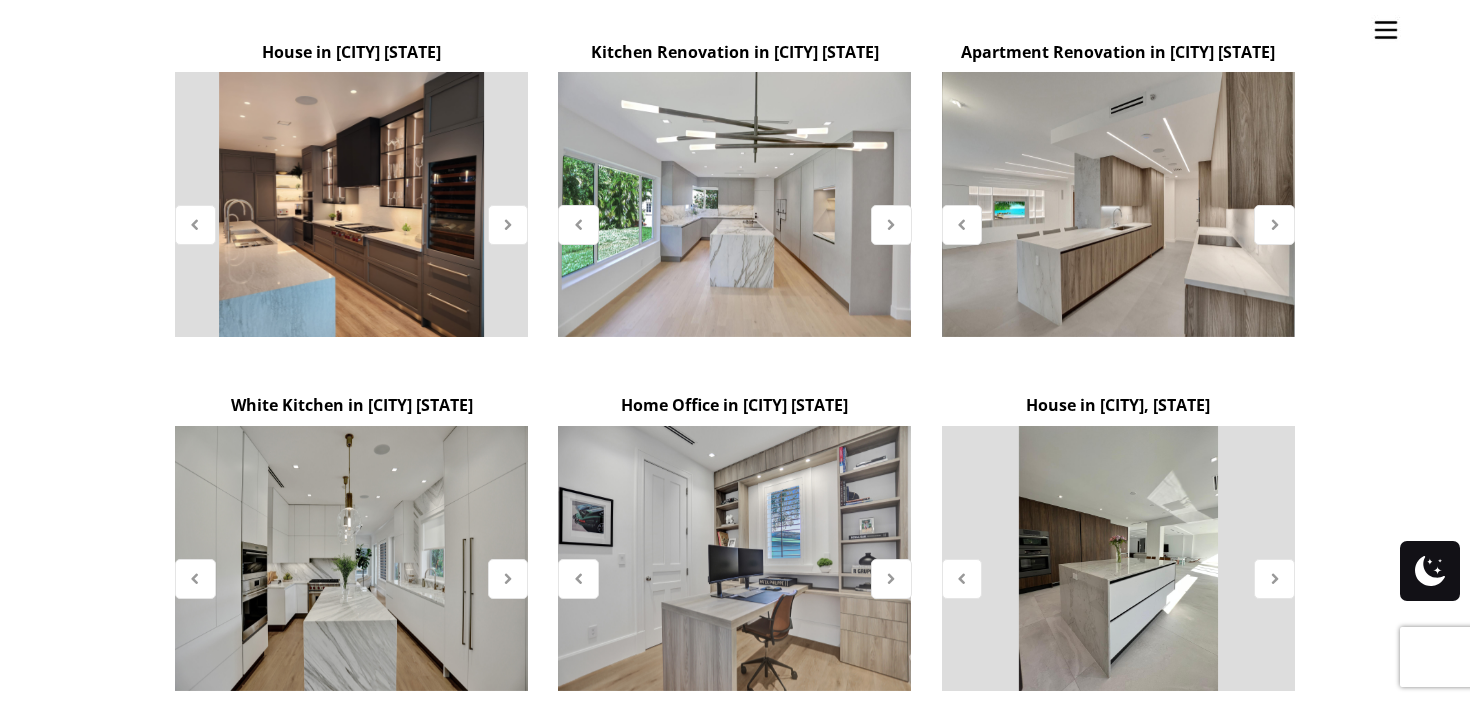 scroll, scrollTop: 1184, scrollLeft: 0, axis: vertical 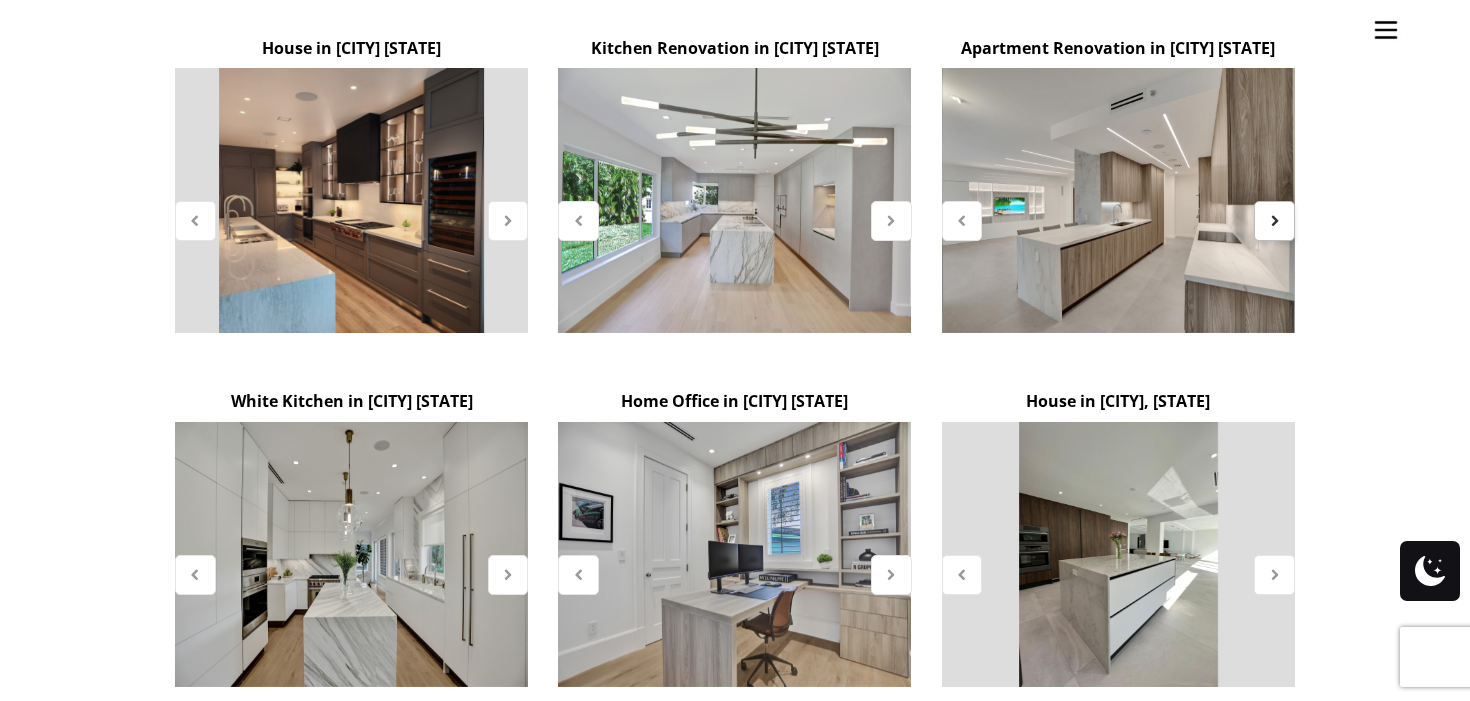 click at bounding box center [1274, 221] 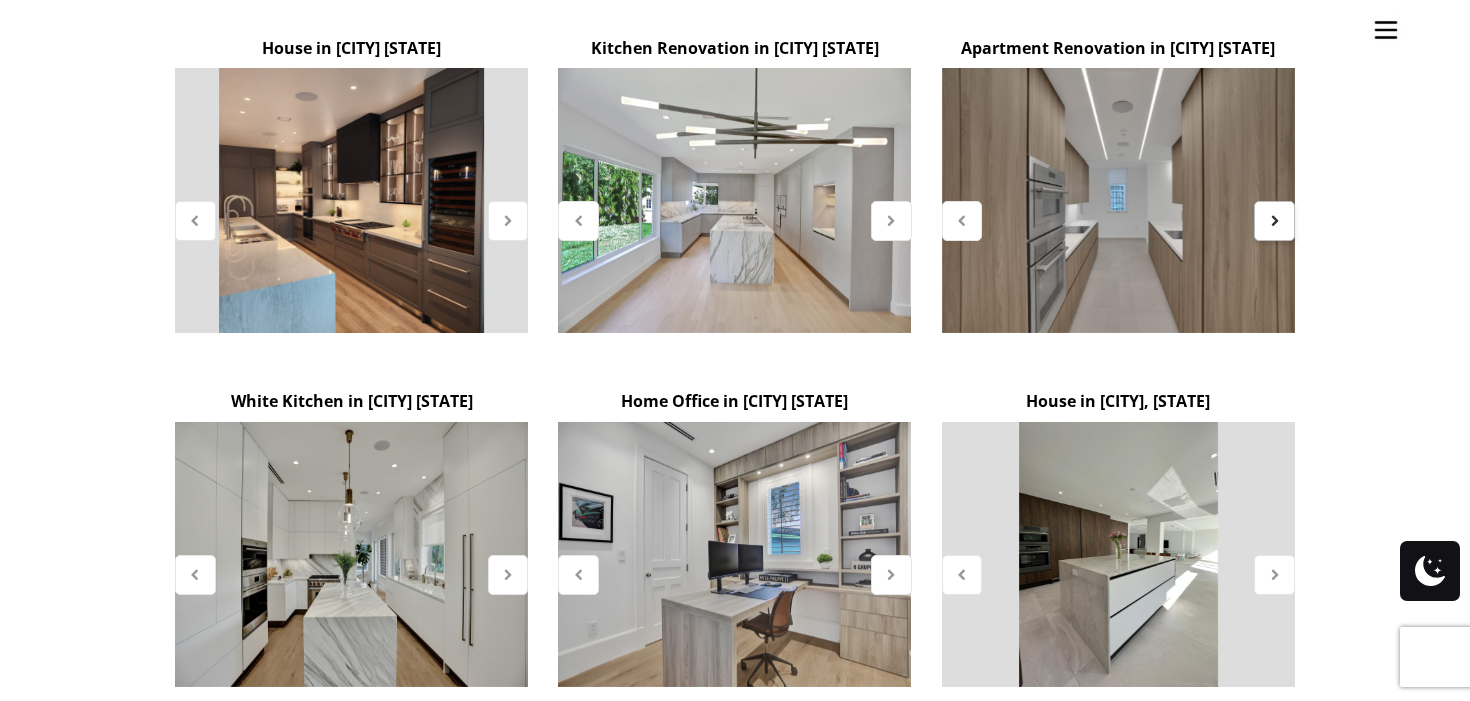 click at bounding box center [1274, 221] 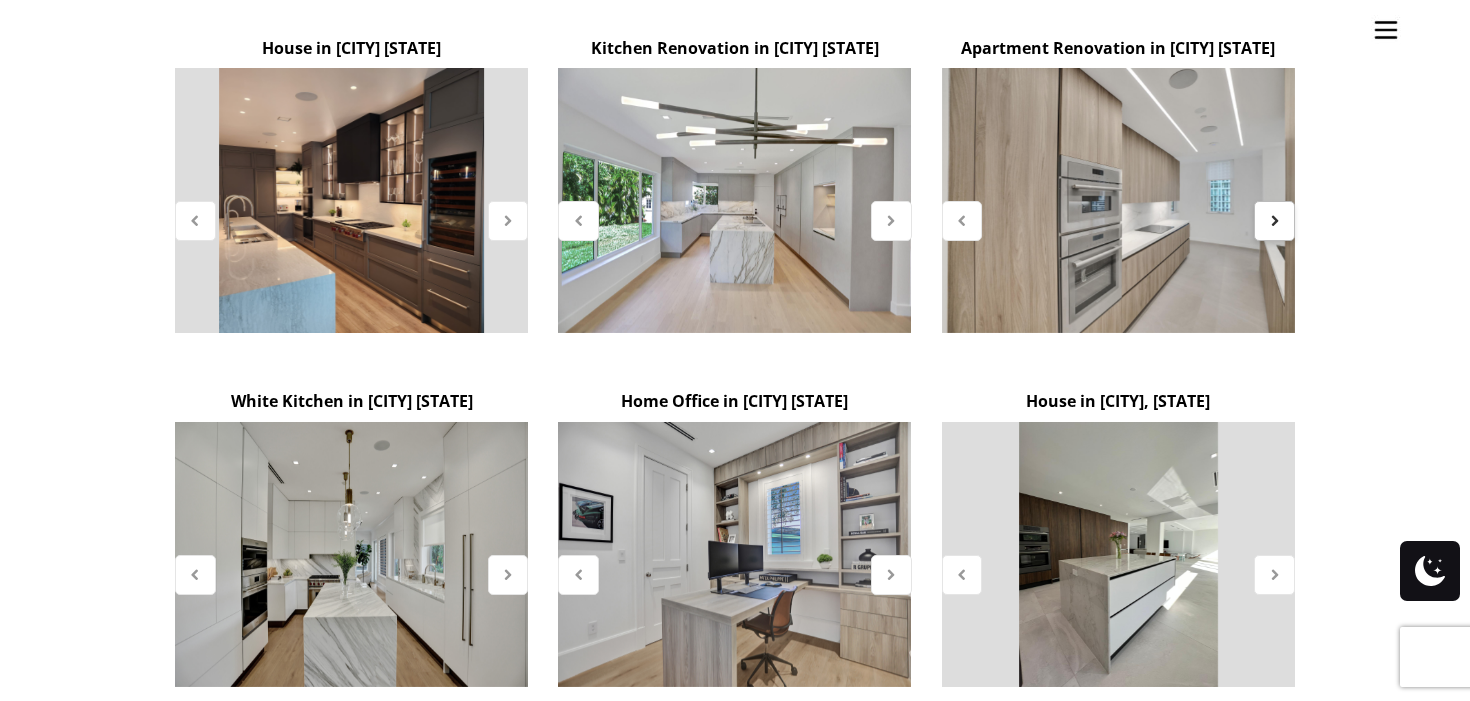 click at bounding box center [1274, 221] 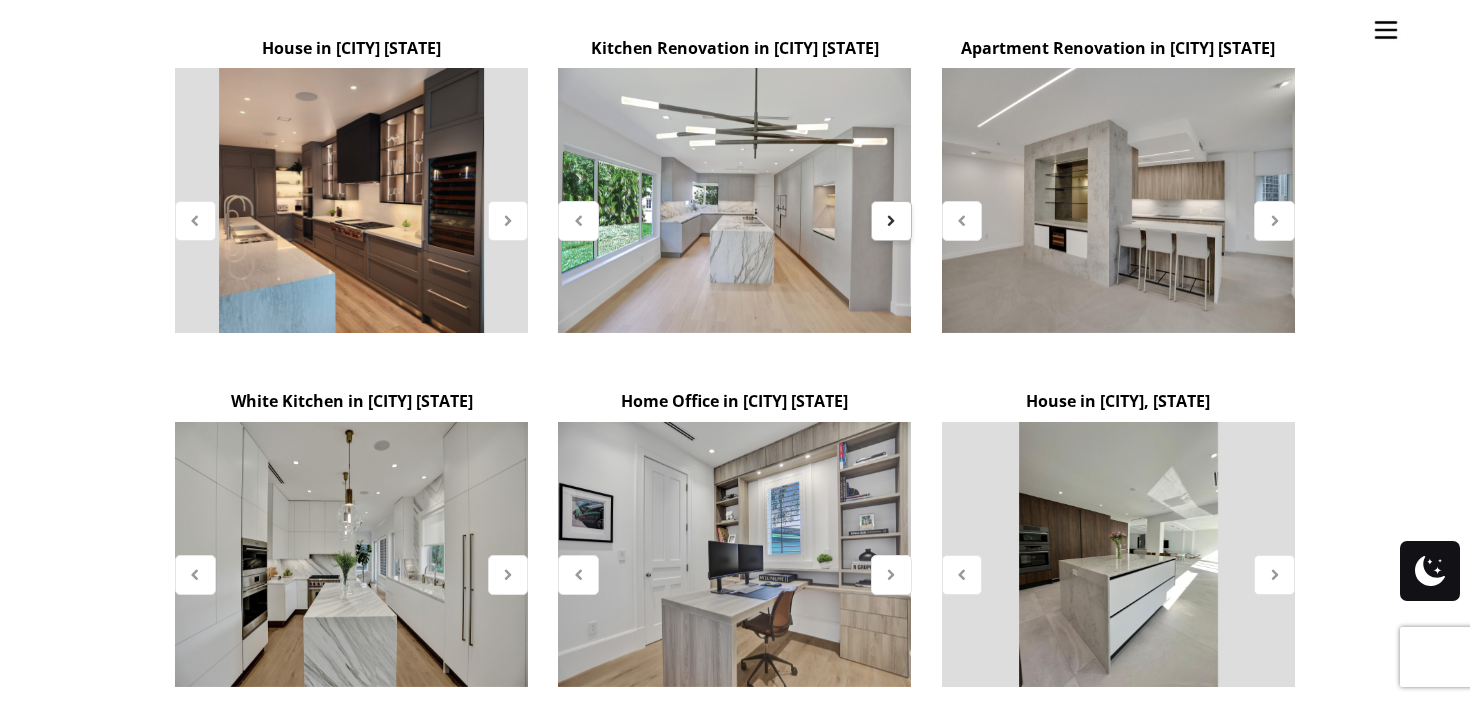 click at bounding box center (891, 220) 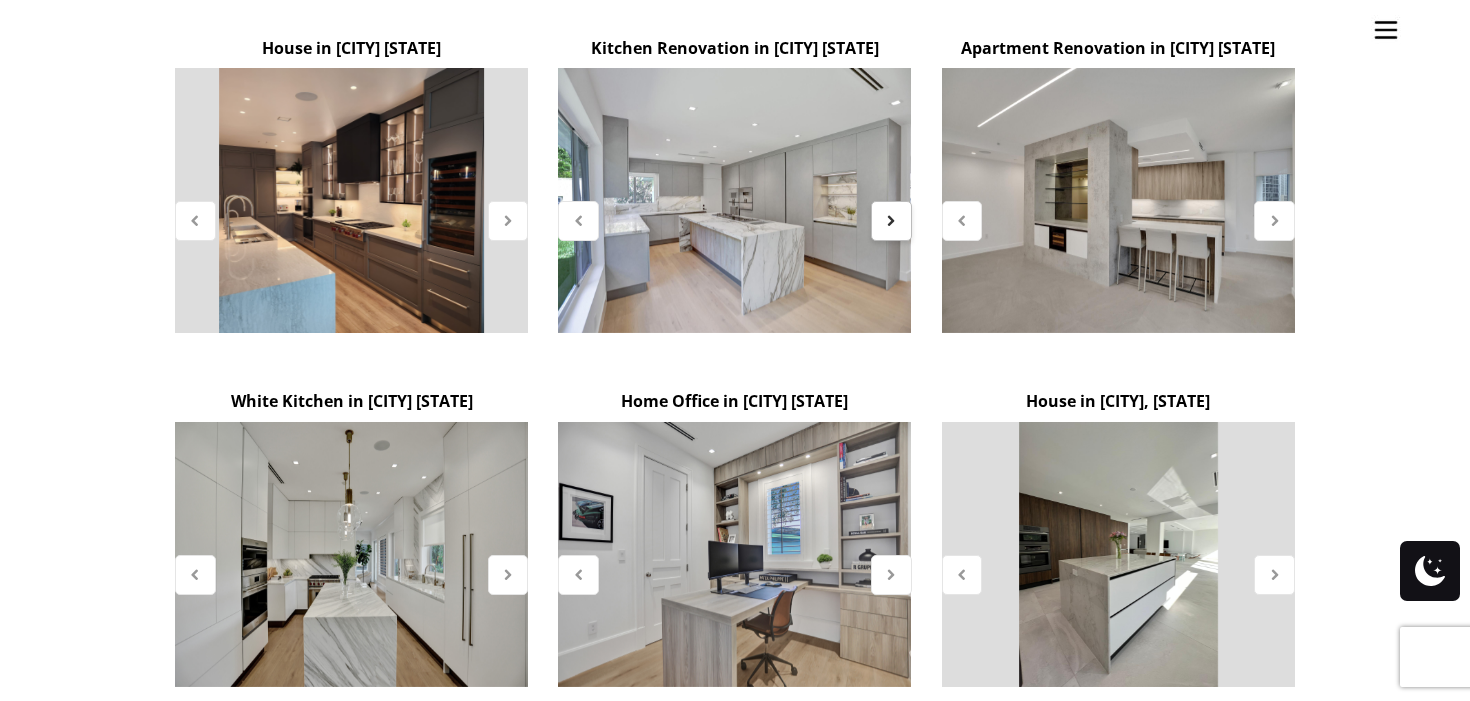 click at bounding box center (891, 220) 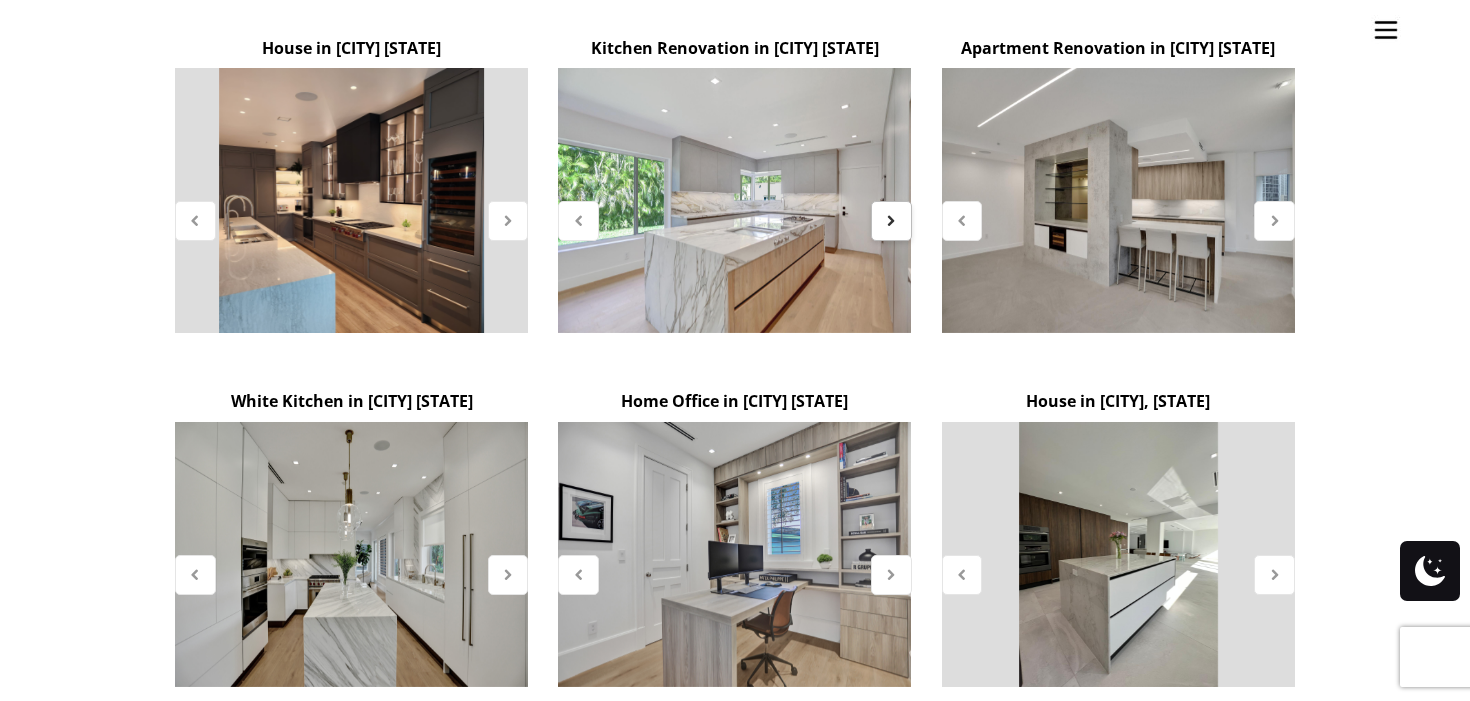 click at bounding box center (891, 220) 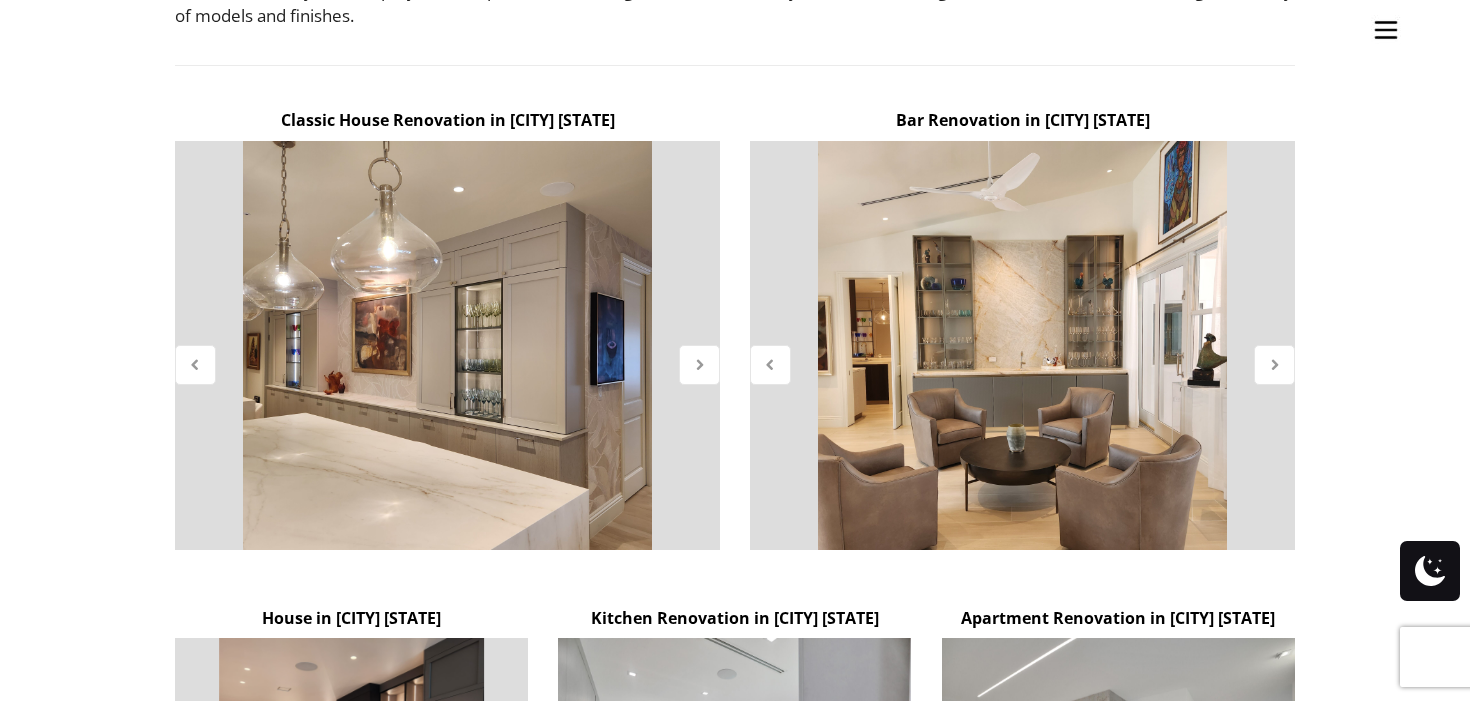 scroll, scrollTop: 1129, scrollLeft: 0, axis: vertical 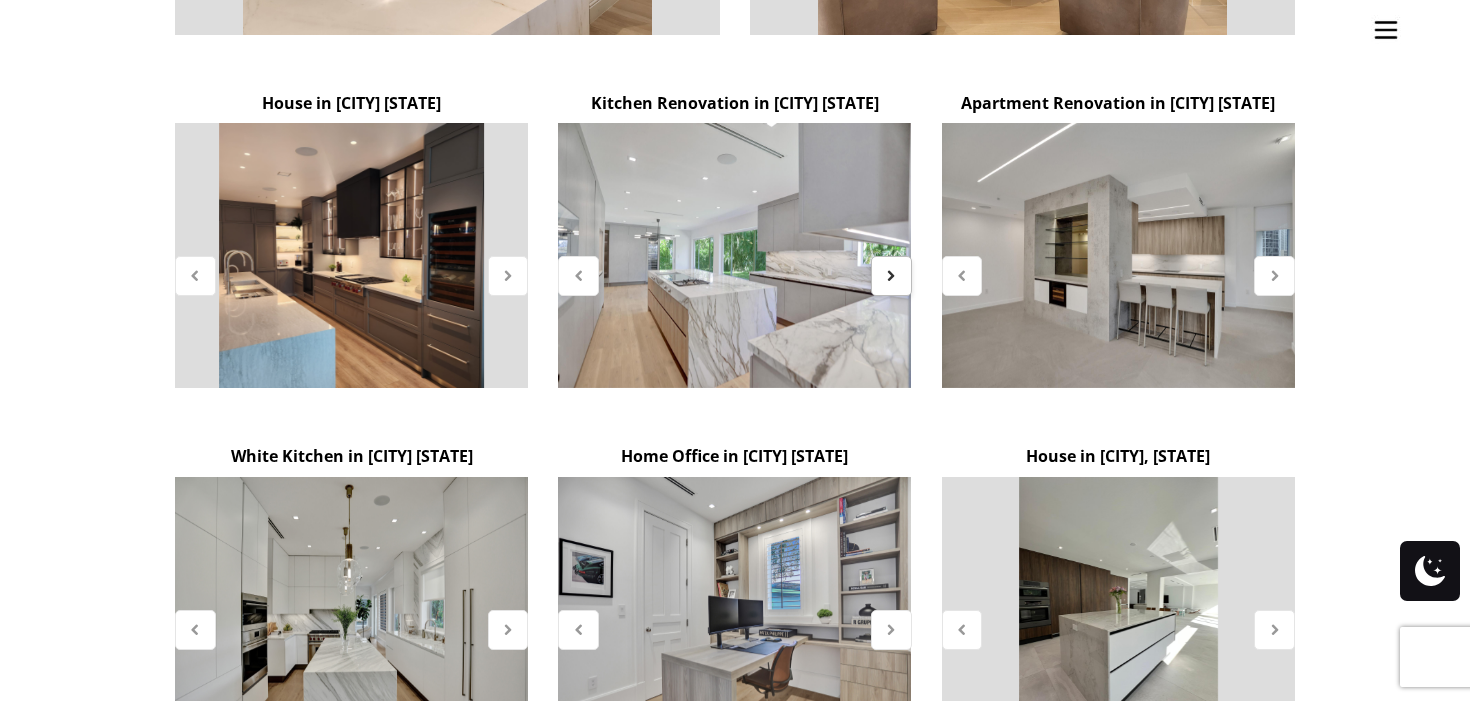 click at bounding box center (891, 276) 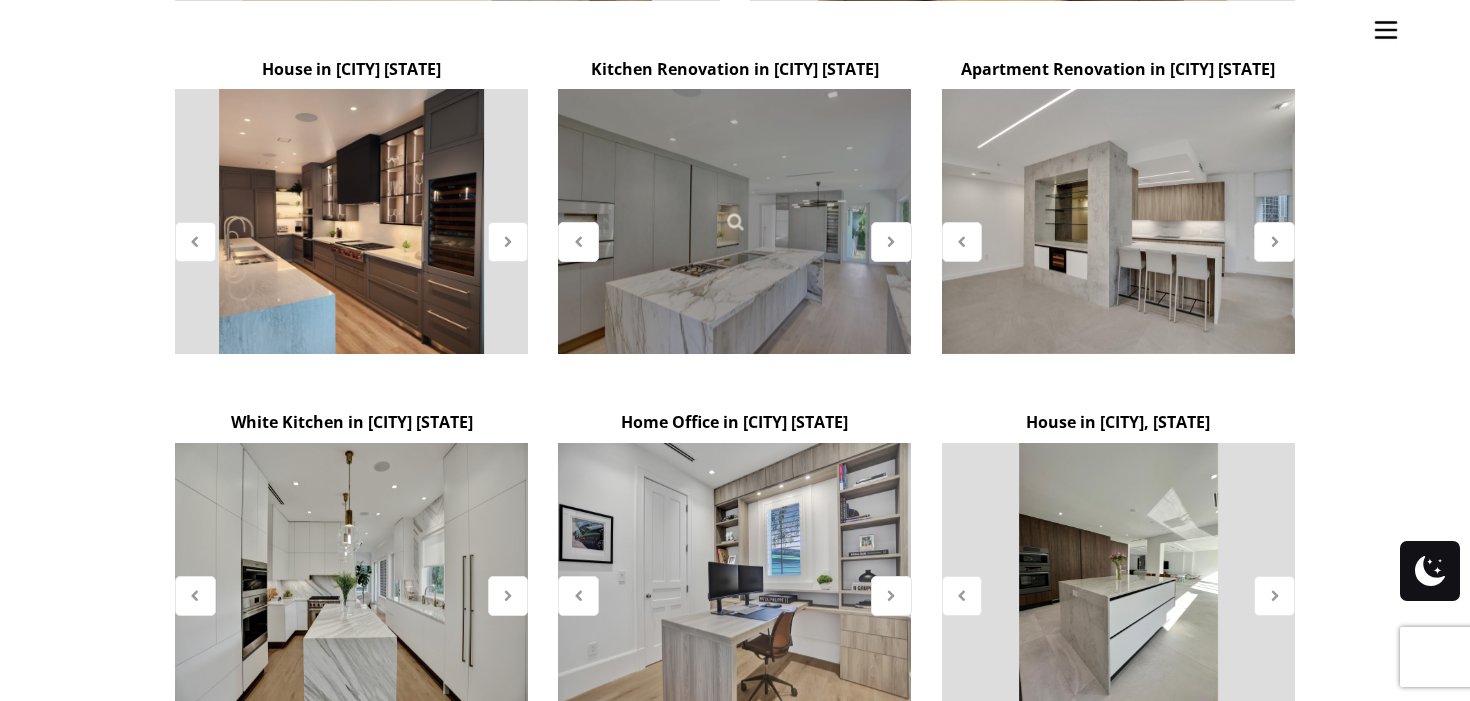 scroll, scrollTop: 1173, scrollLeft: 0, axis: vertical 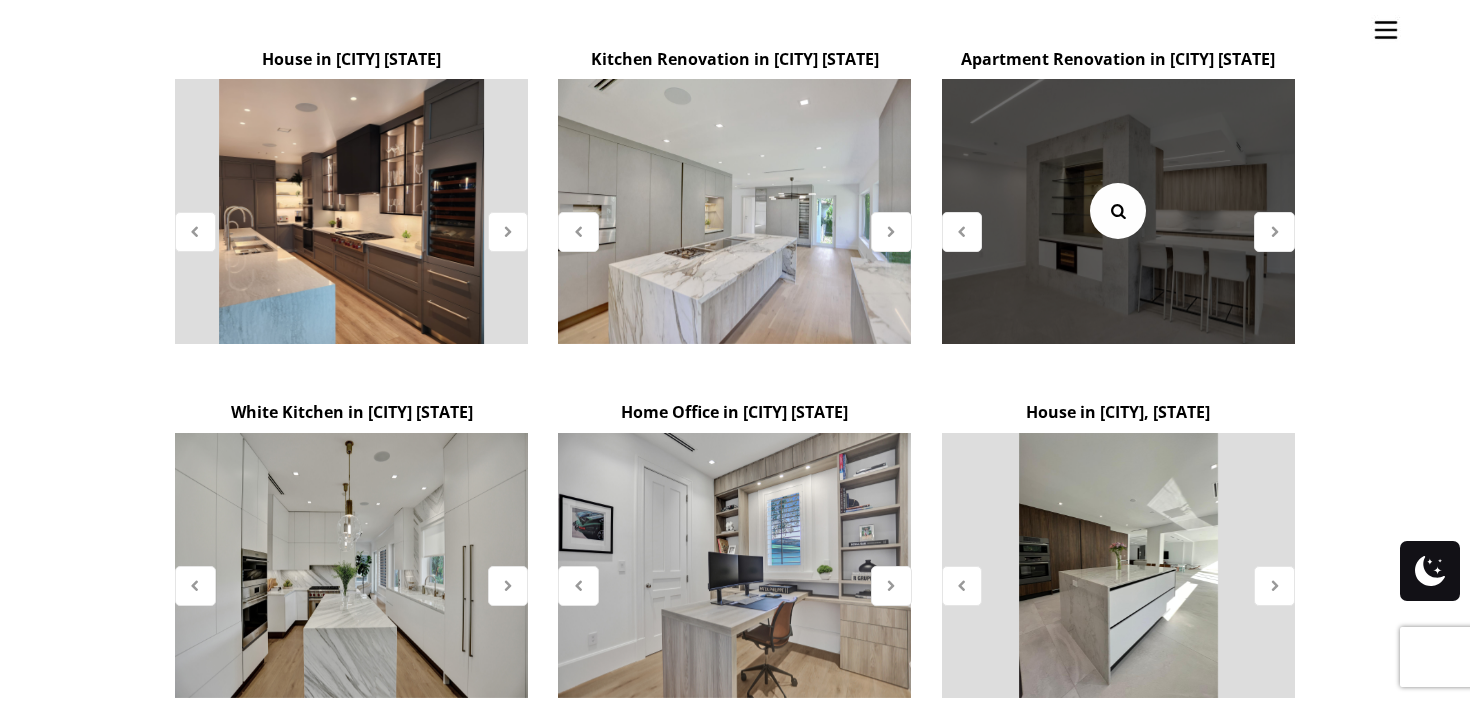click at bounding box center (1118, 211) 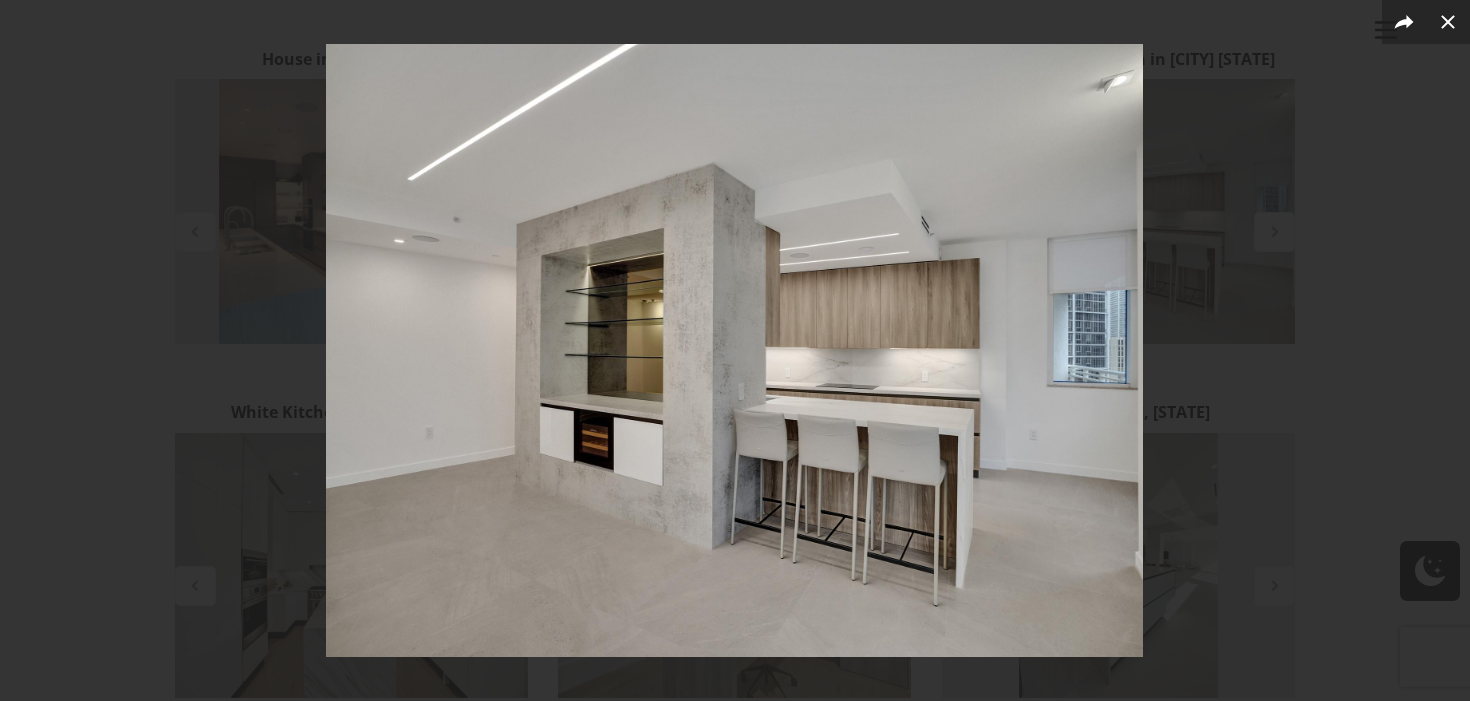 click at bounding box center (735, 350) 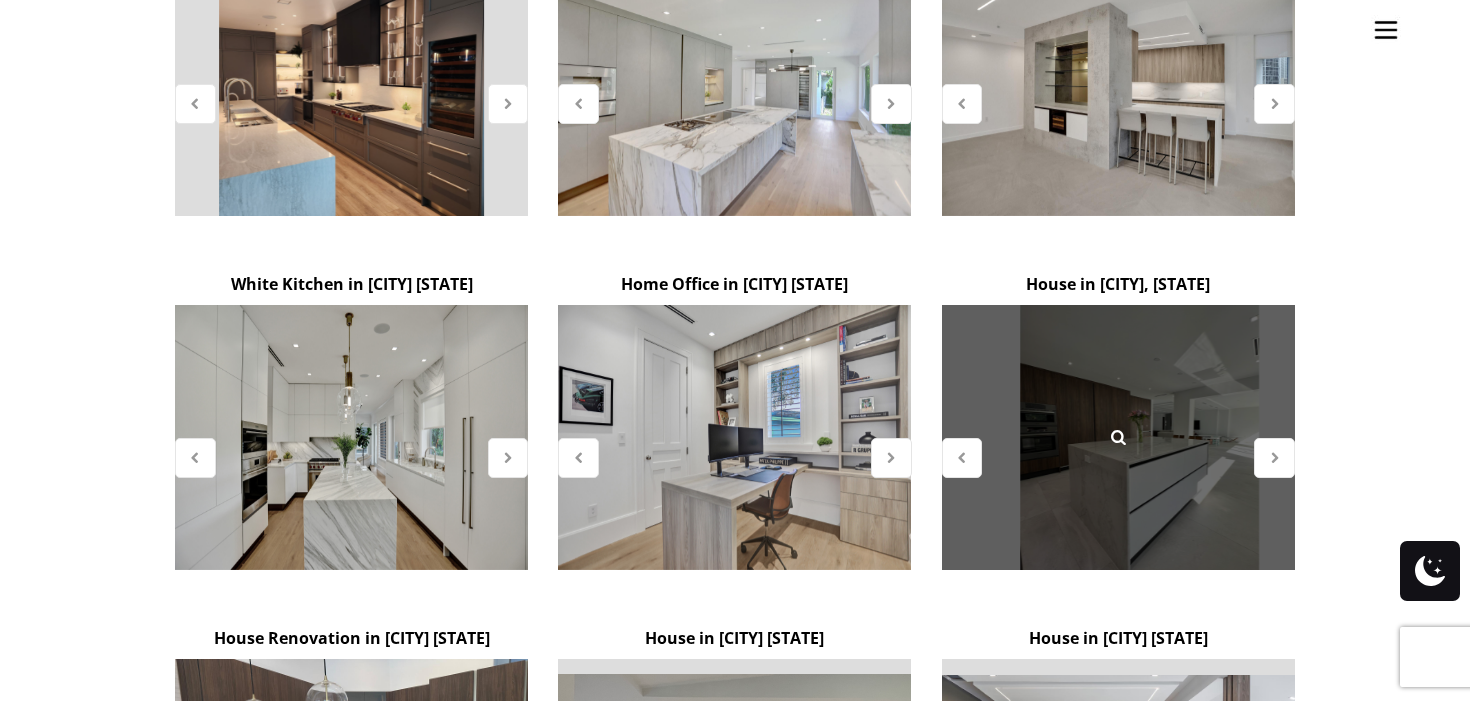 scroll, scrollTop: 1316, scrollLeft: 0, axis: vertical 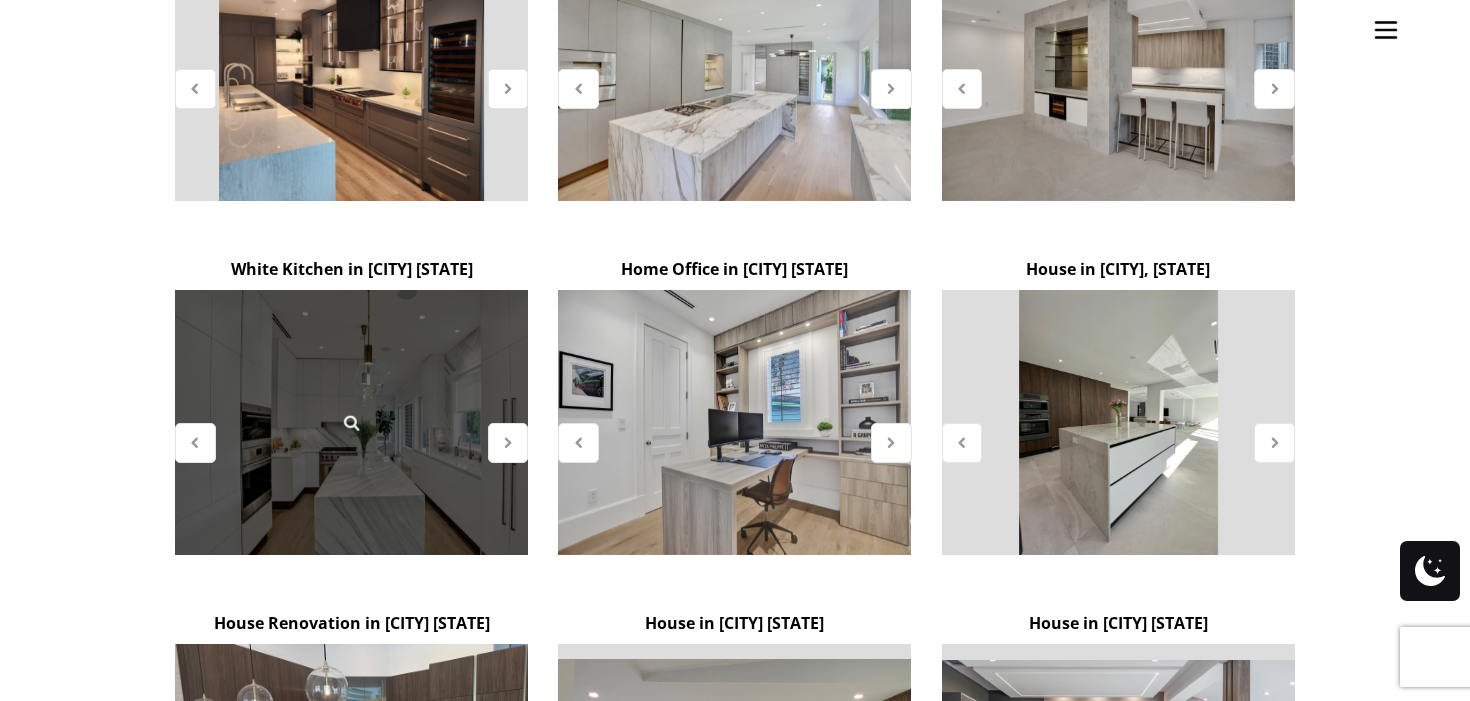 click at bounding box center (351, 422) 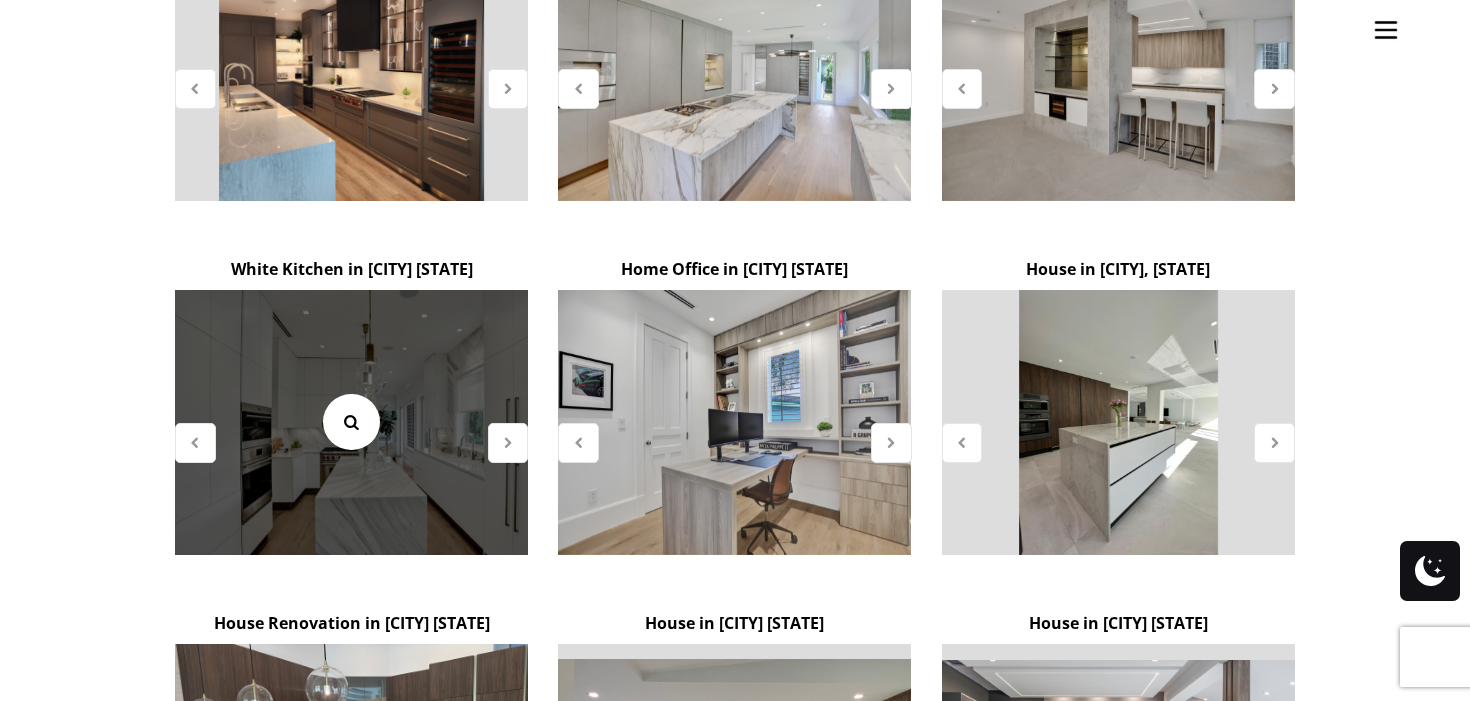 click at bounding box center (351, 422) 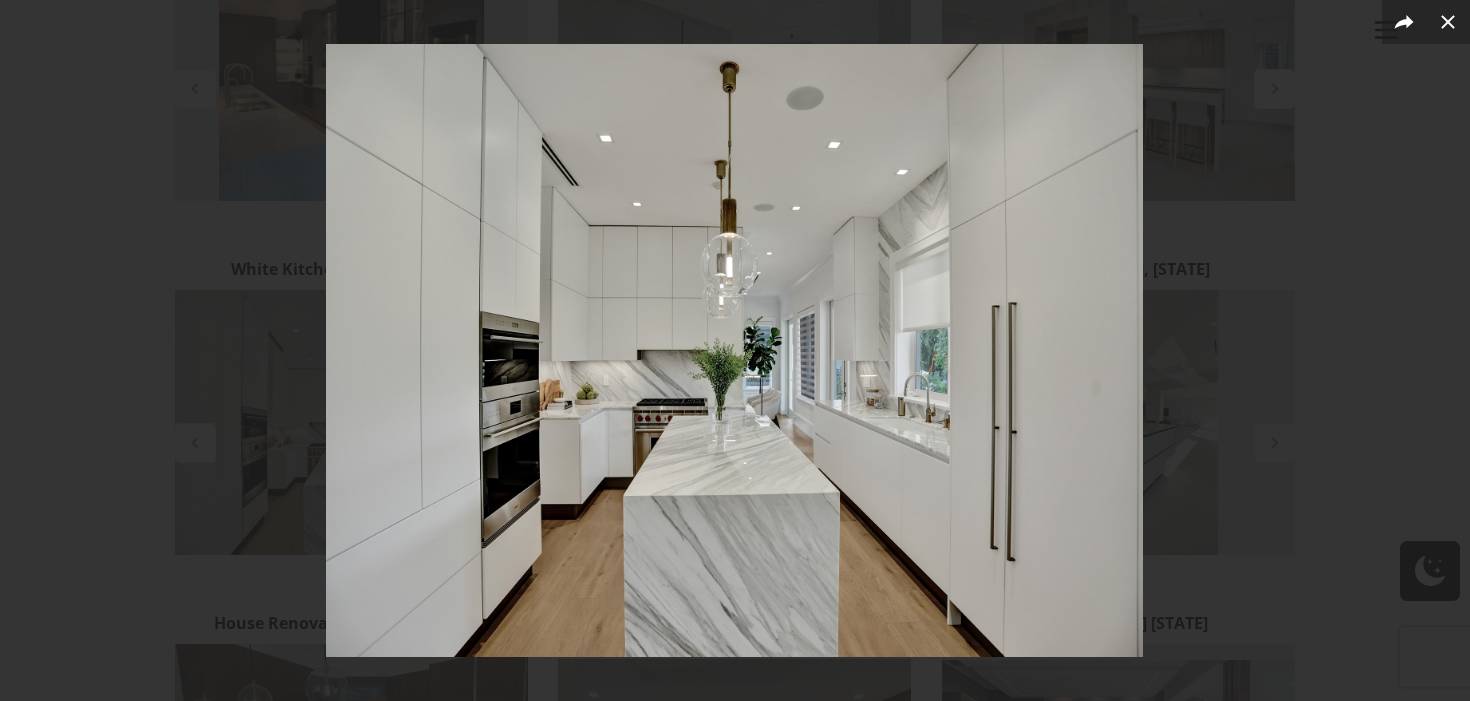 click at bounding box center [735, 350] 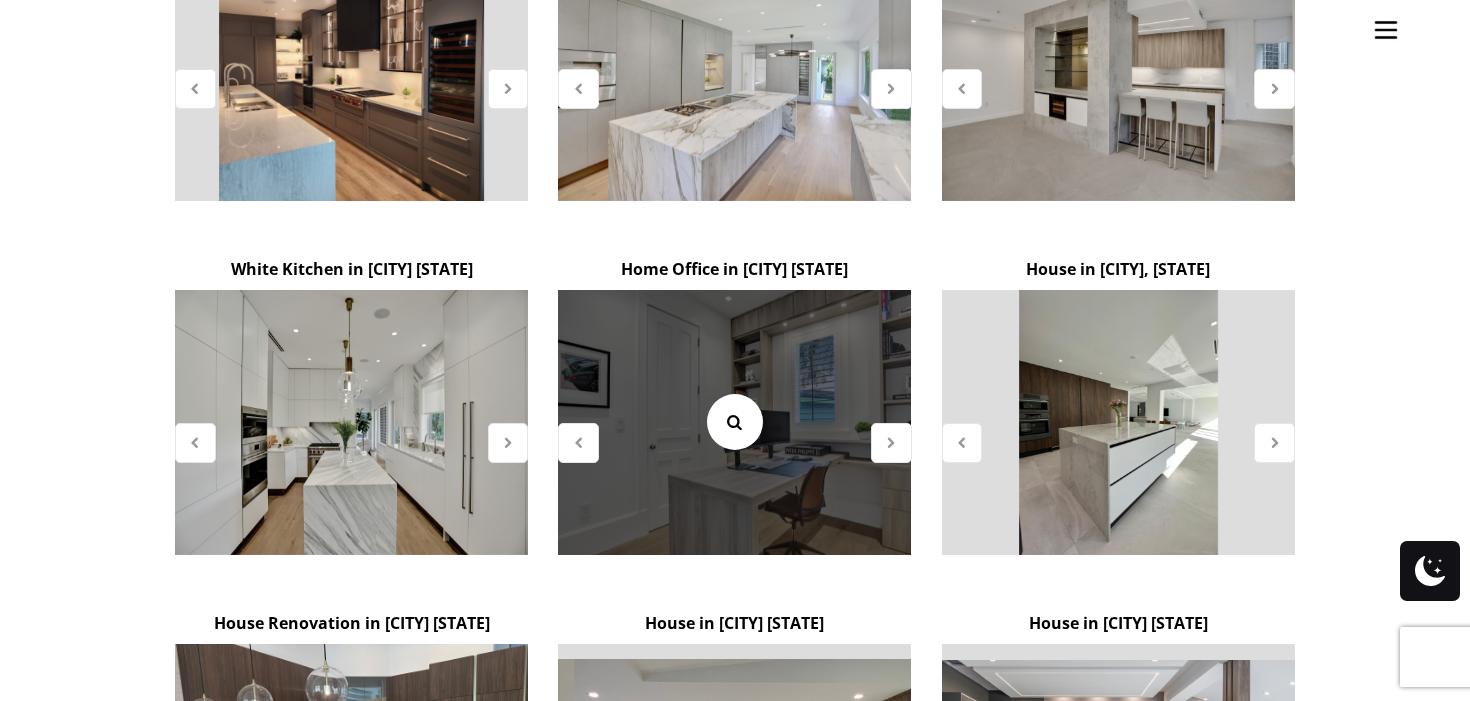 click at bounding box center [735, 422] 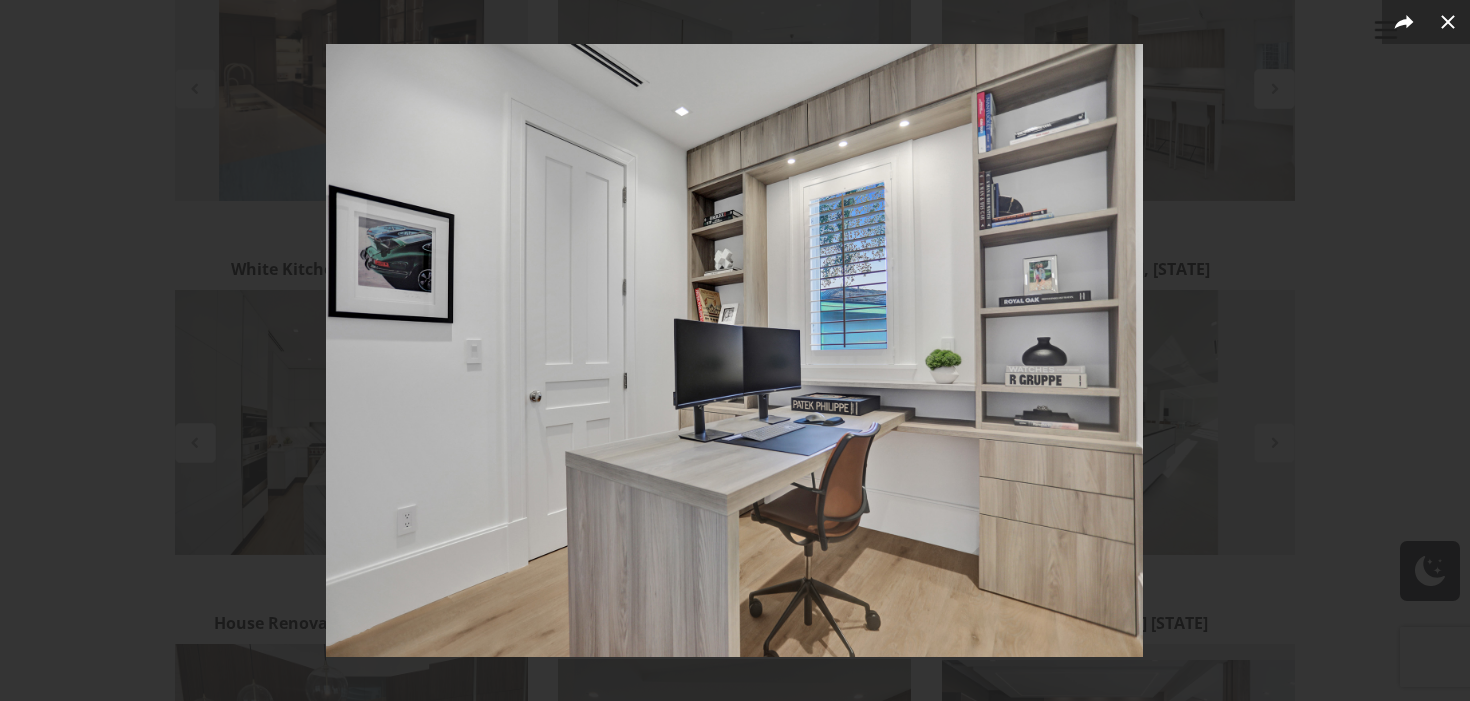 click at bounding box center [735, 350] 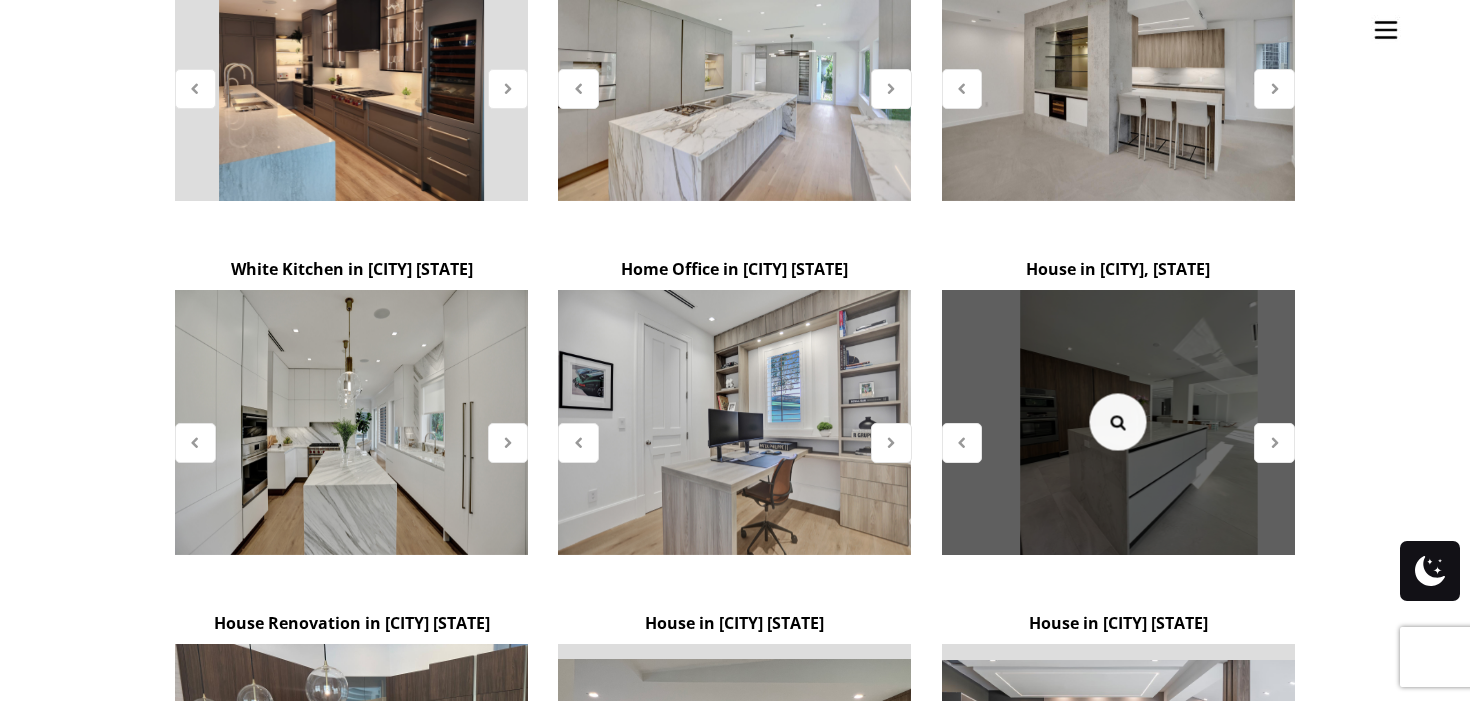 click at bounding box center [1117, 422] 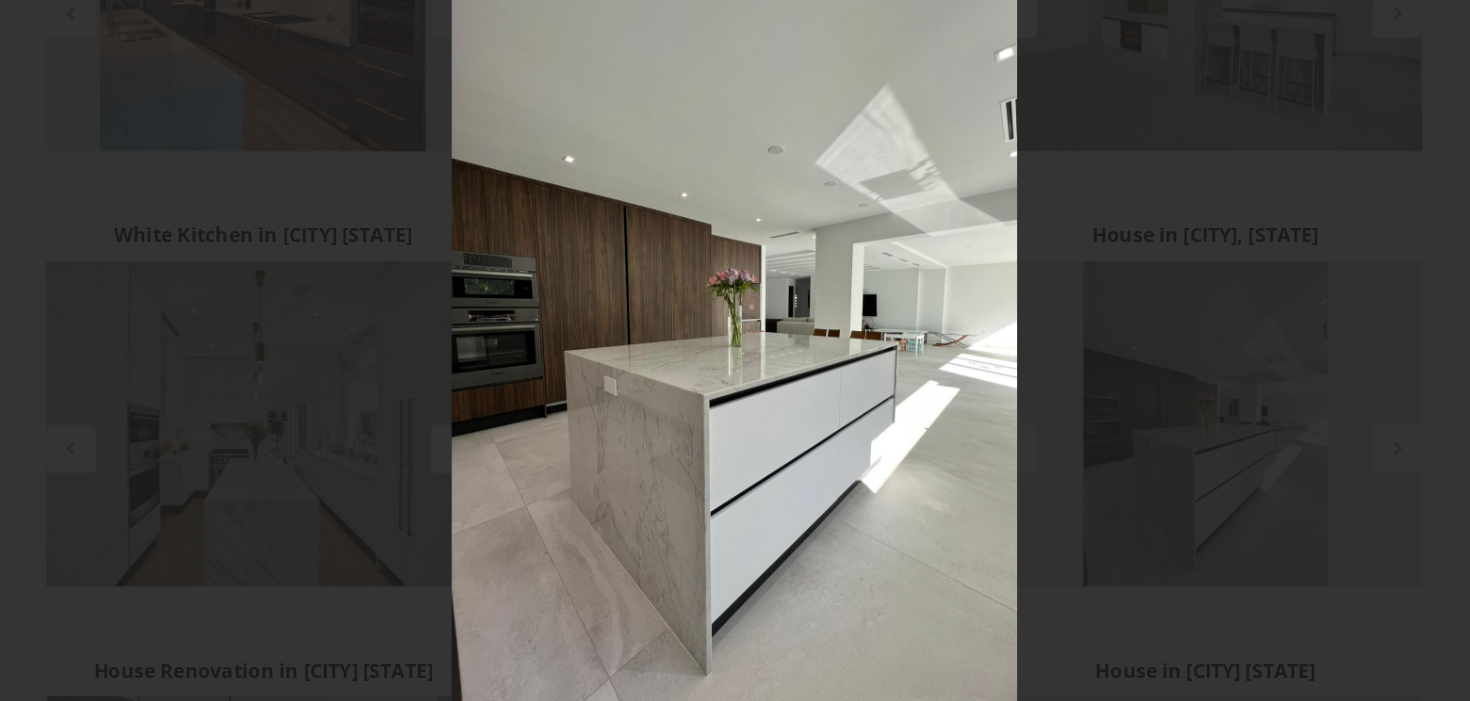 click at bounding box center (735, 350) 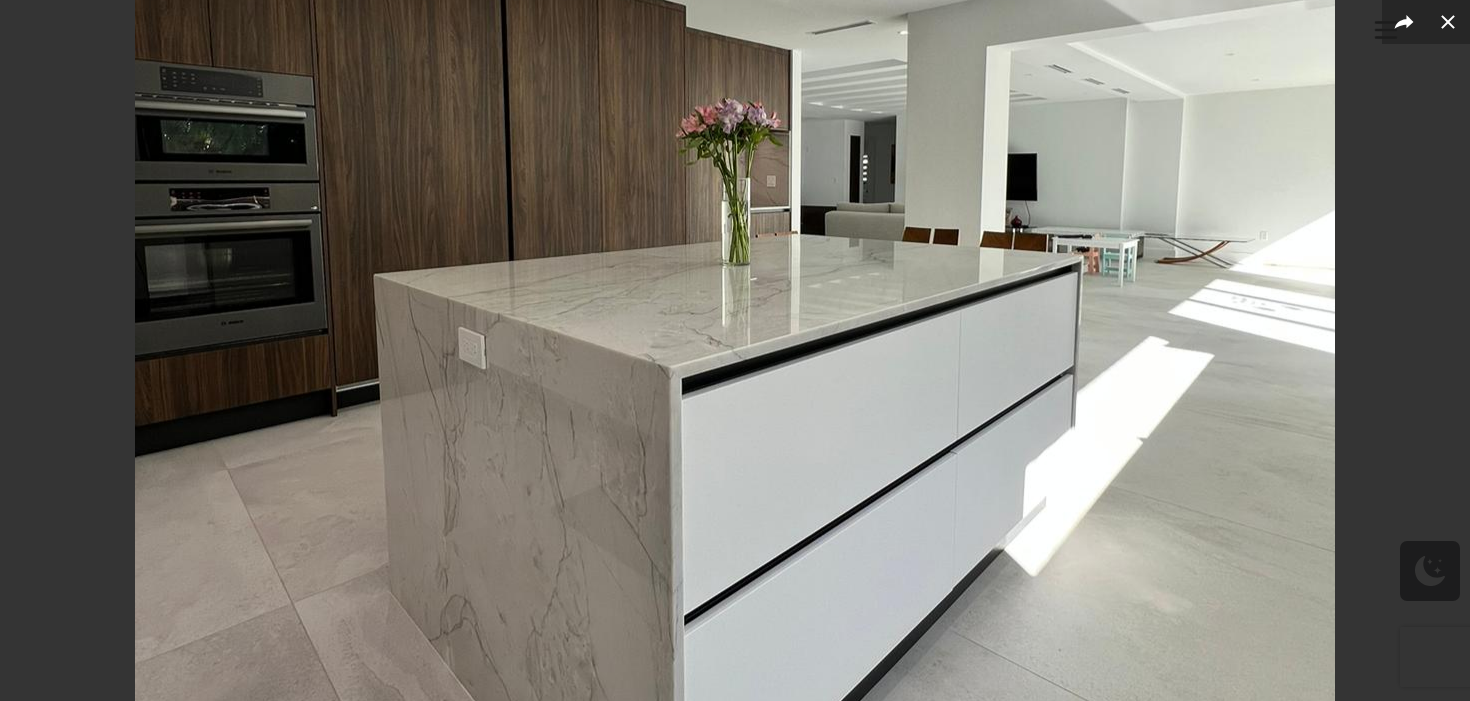 click at bounding box center [735, 350] 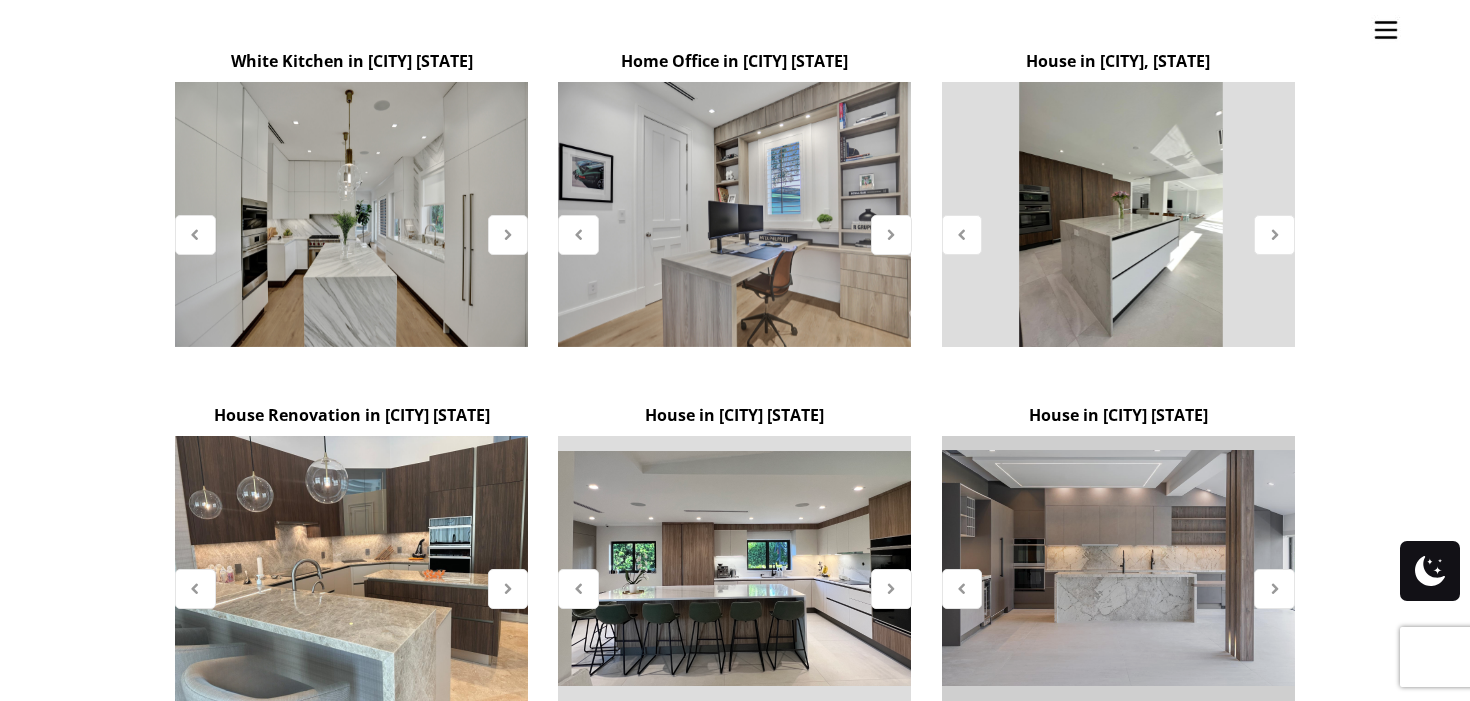 scroll, scrollTop: 1551, scrollLeft: 0, axis: vertical 